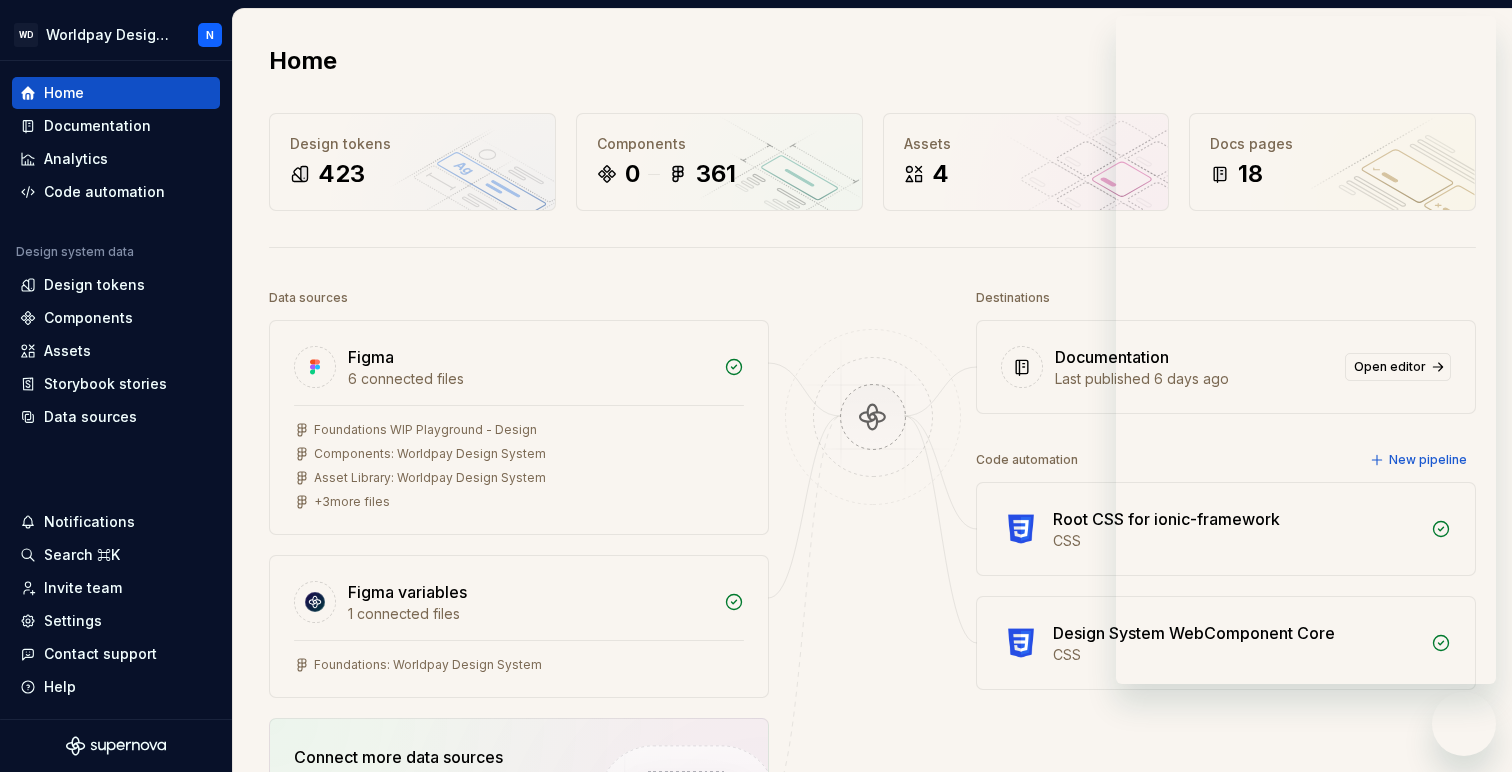 scroll, scrollTop: 0, scrollLeft: 0, axis: both 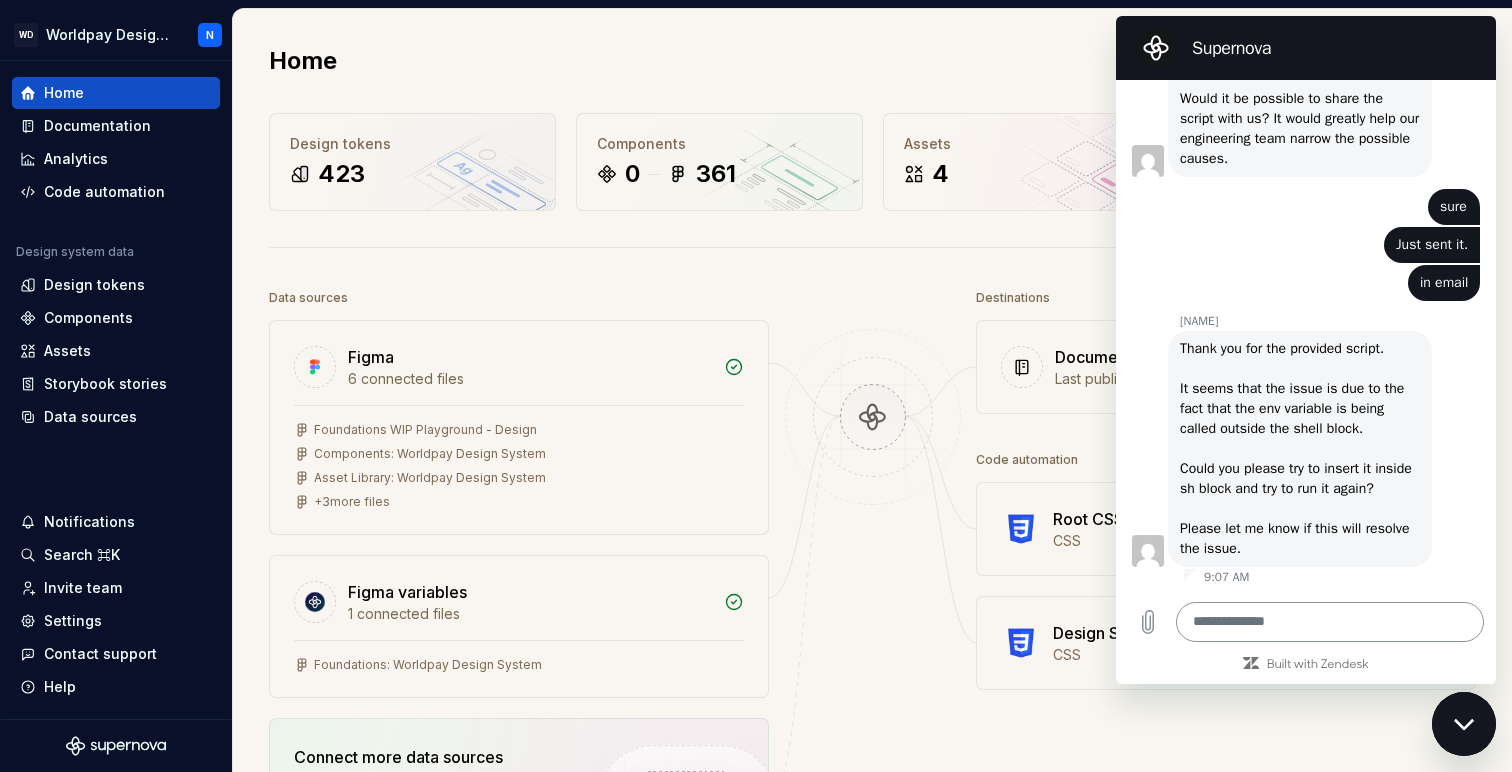 click at bounding box center [1330, 622] 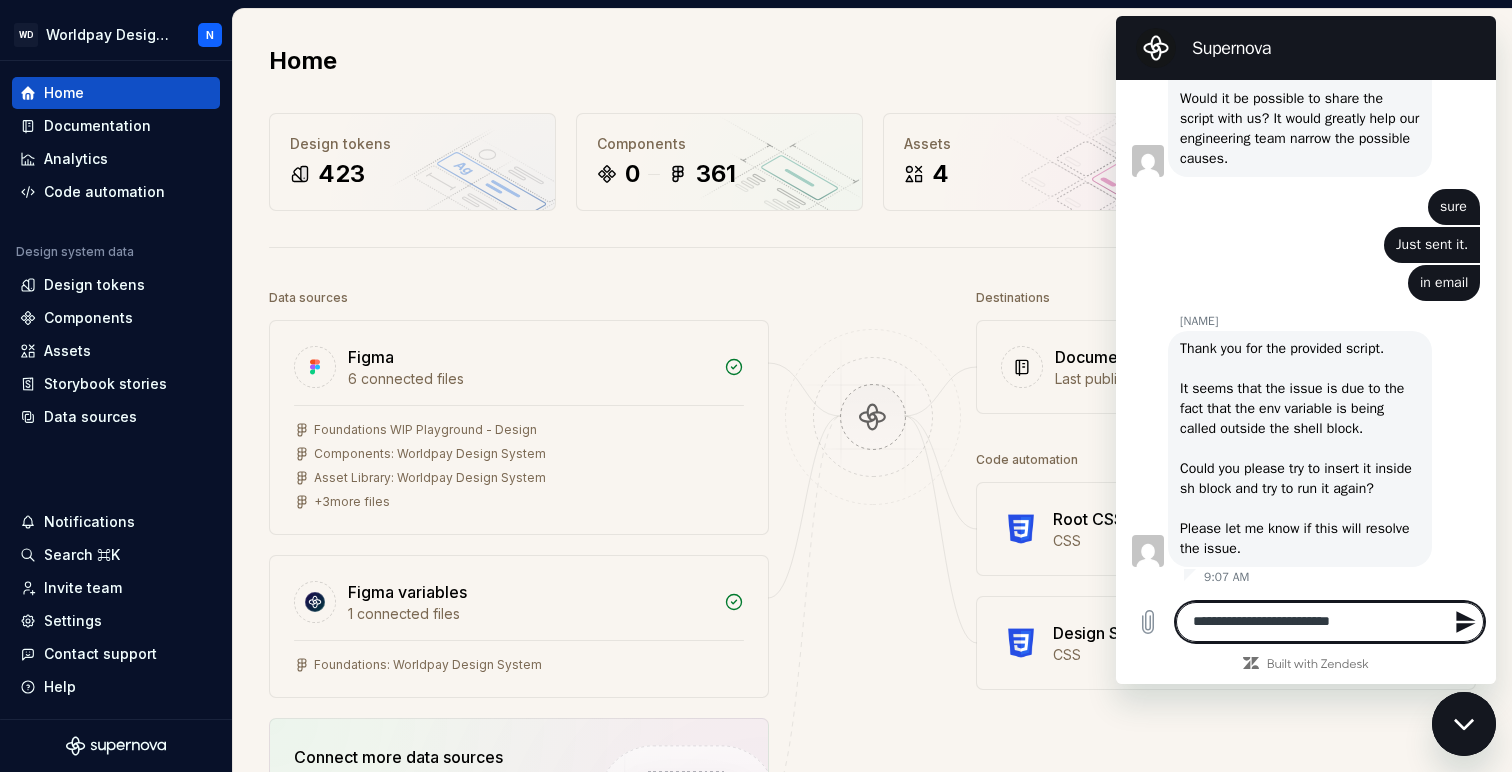 type on "**********" 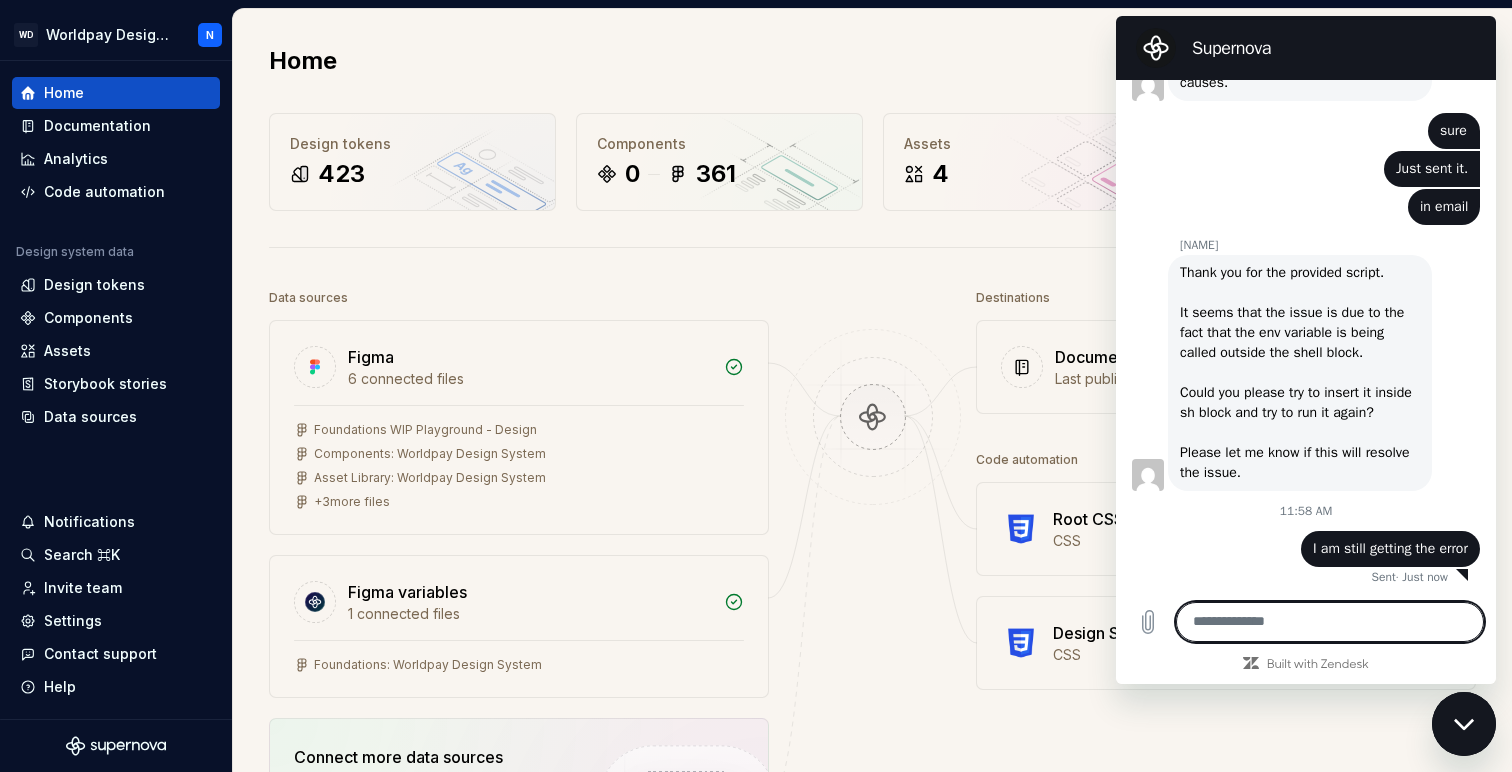 scroll, scrollTop: 3863, scrollLeft: 0, axis: vertical 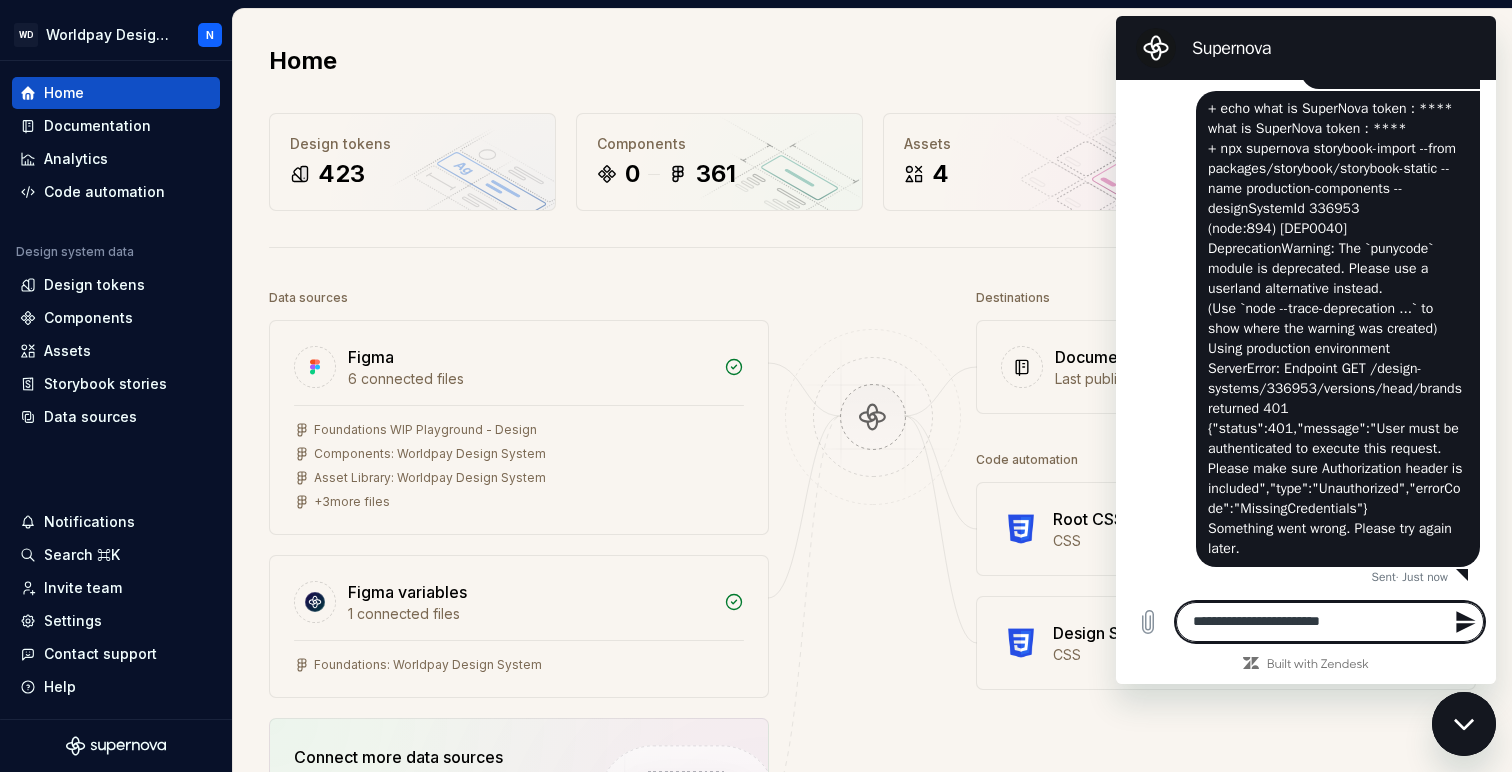 type on "**********" 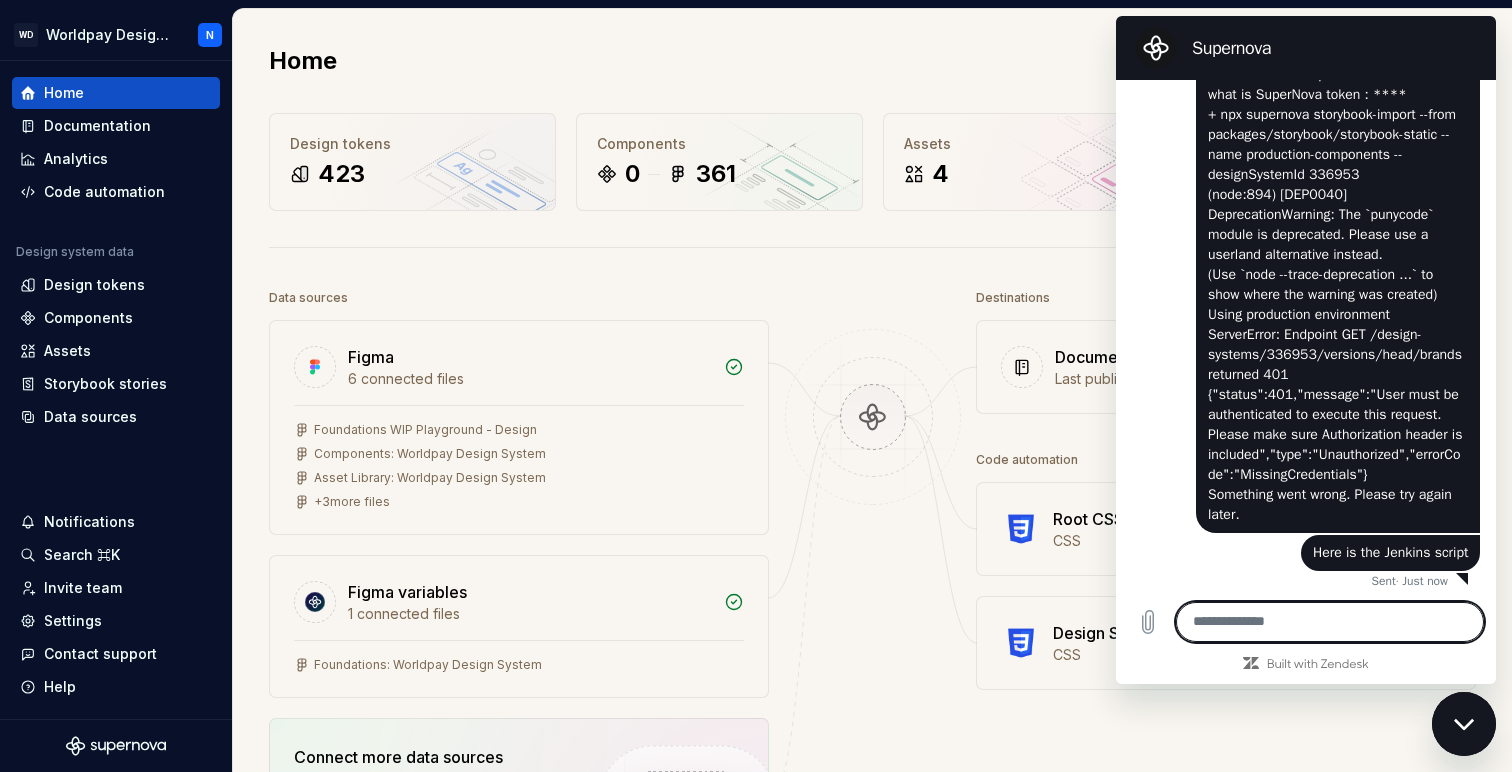 scroll, scrollTop: 4399, scrollLeft: 0, axis: vertical 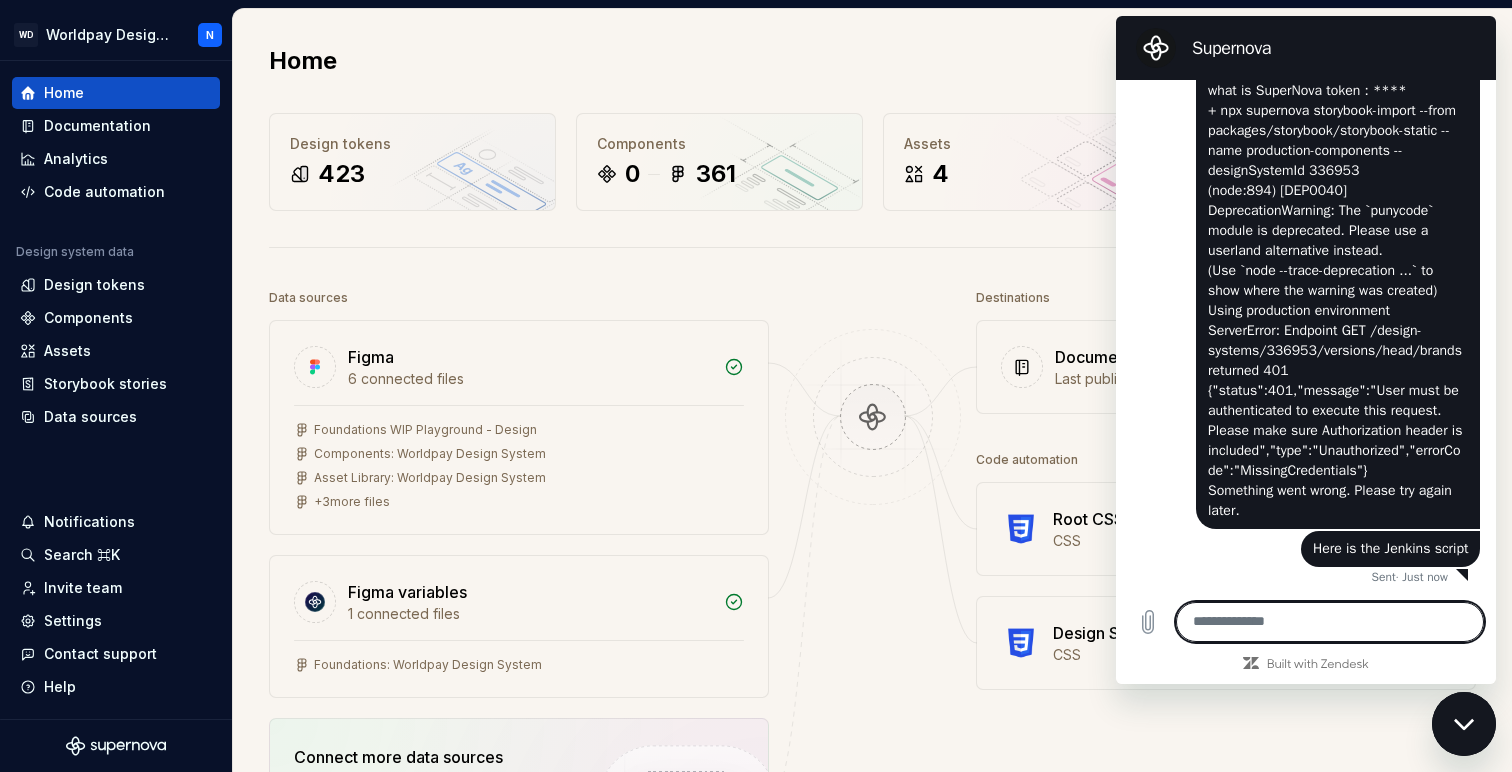 click at bounding box center [1330, 622] 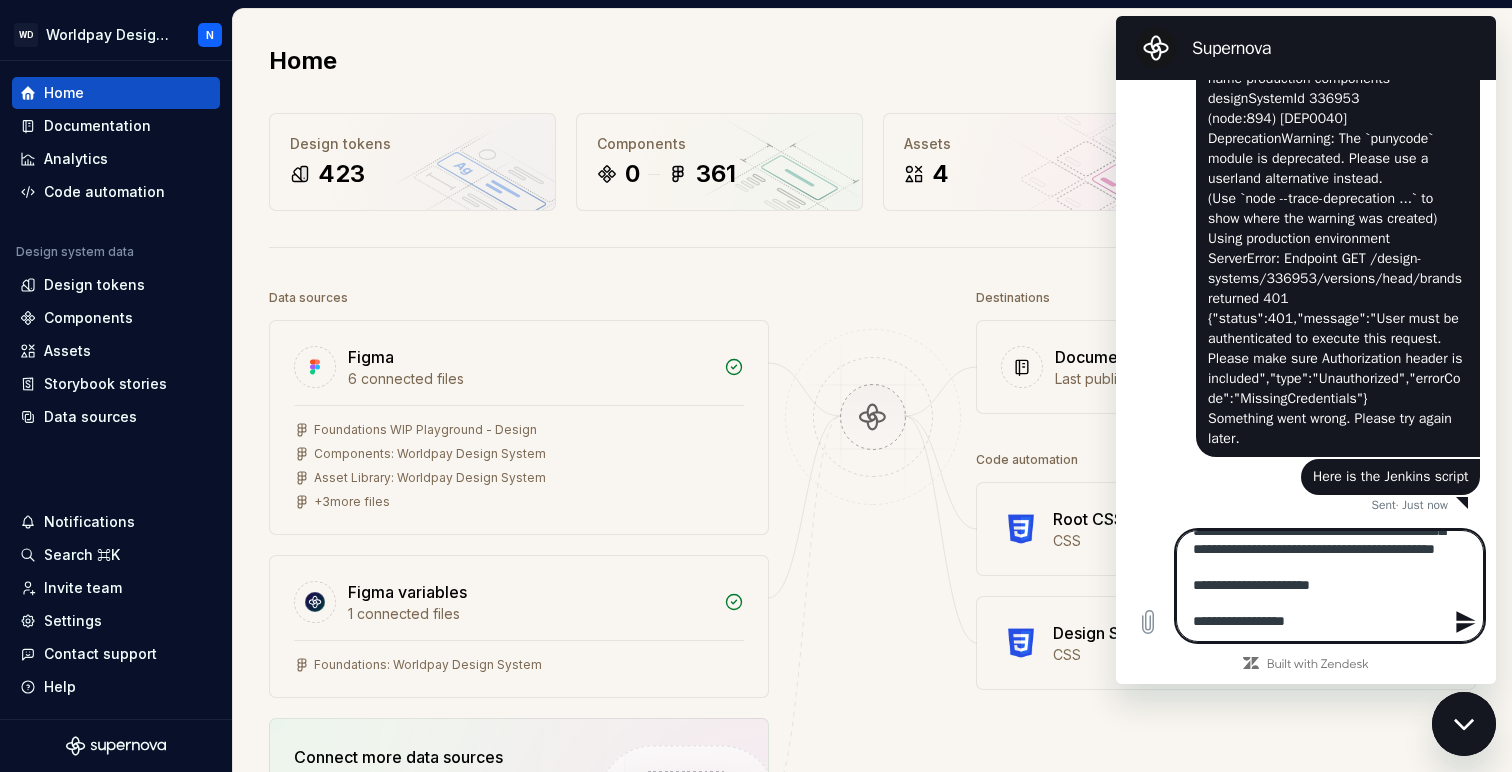 scroll, scrollTop: 0, scrollLeft: 0, axis: both 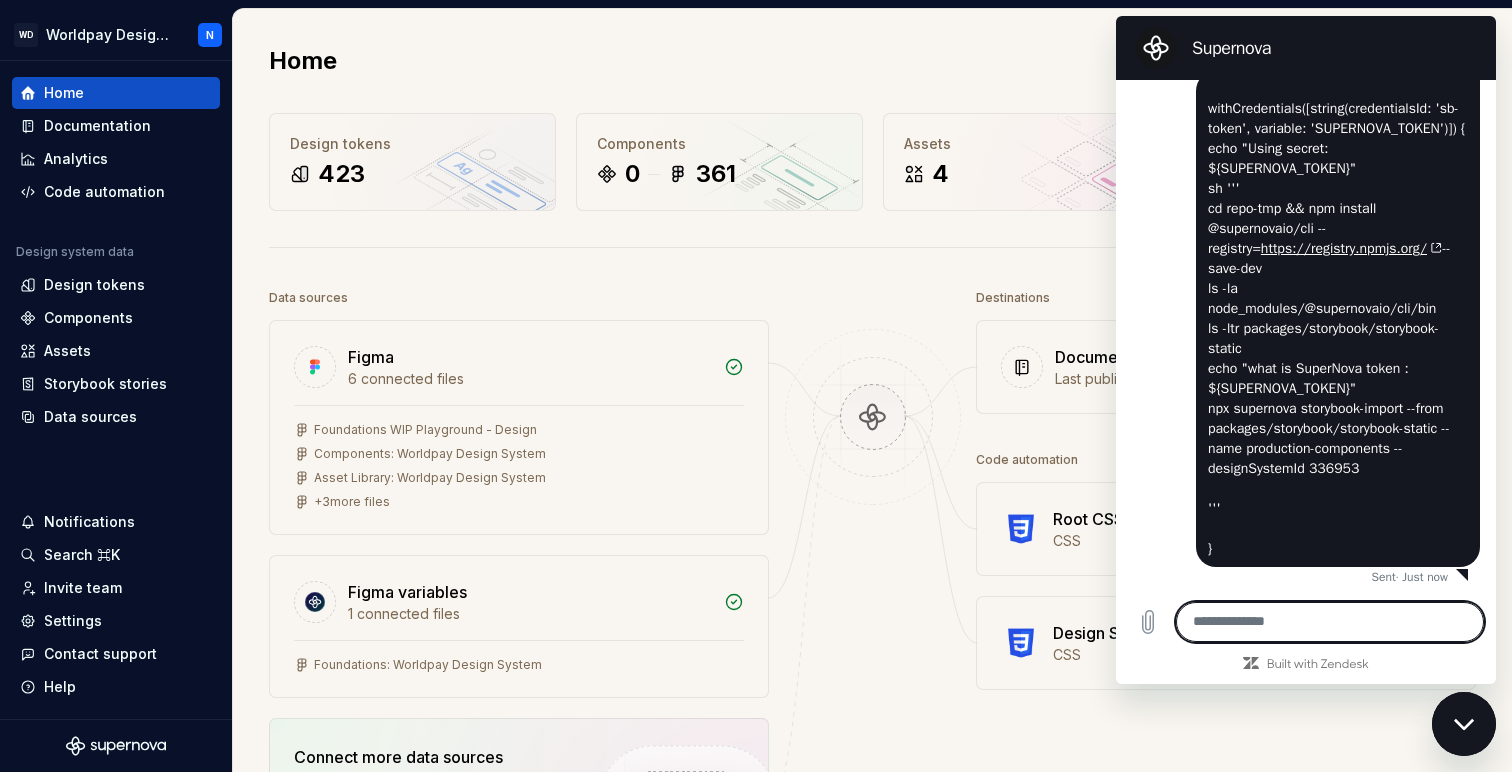 click at bounding box center (1330, 622) 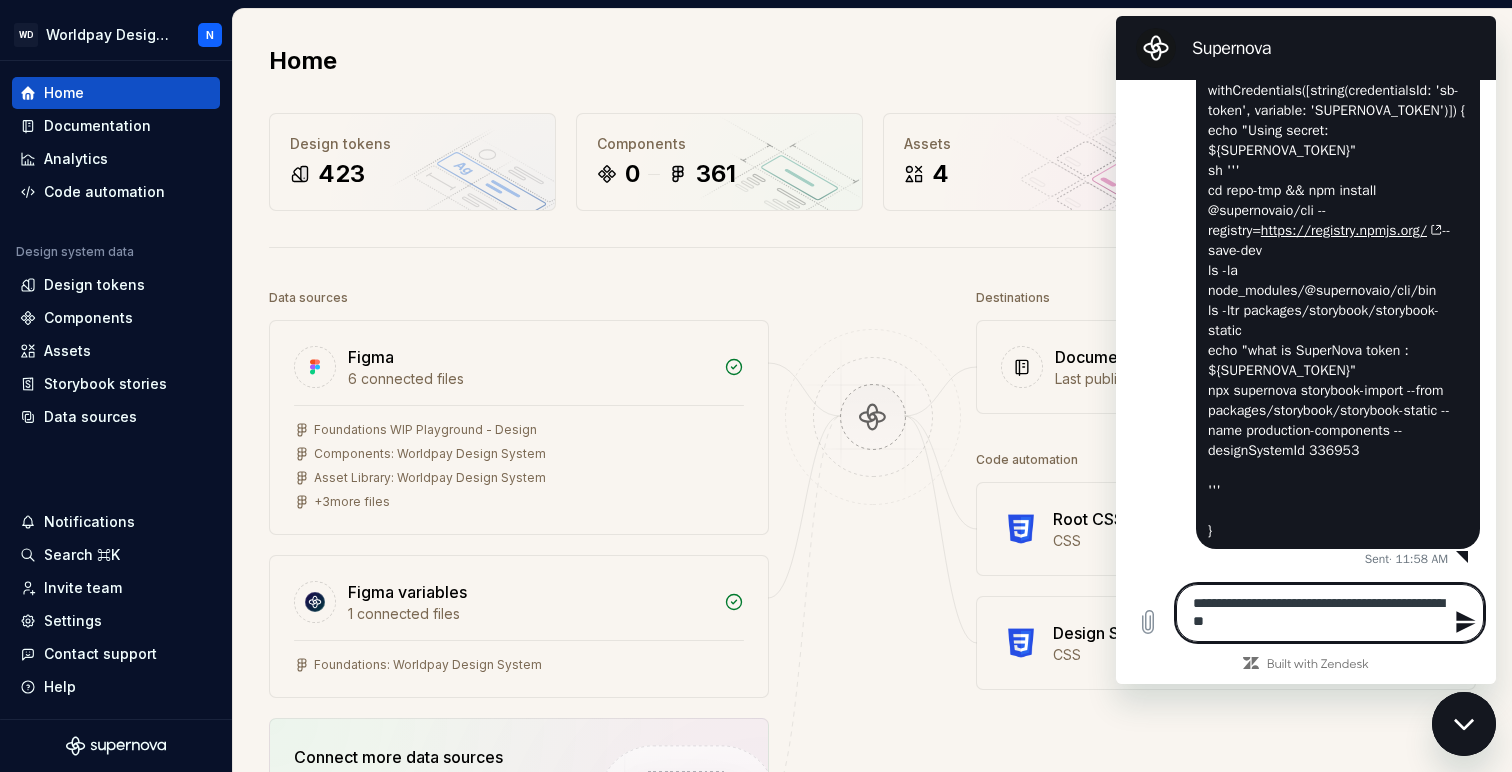 type on "**********" 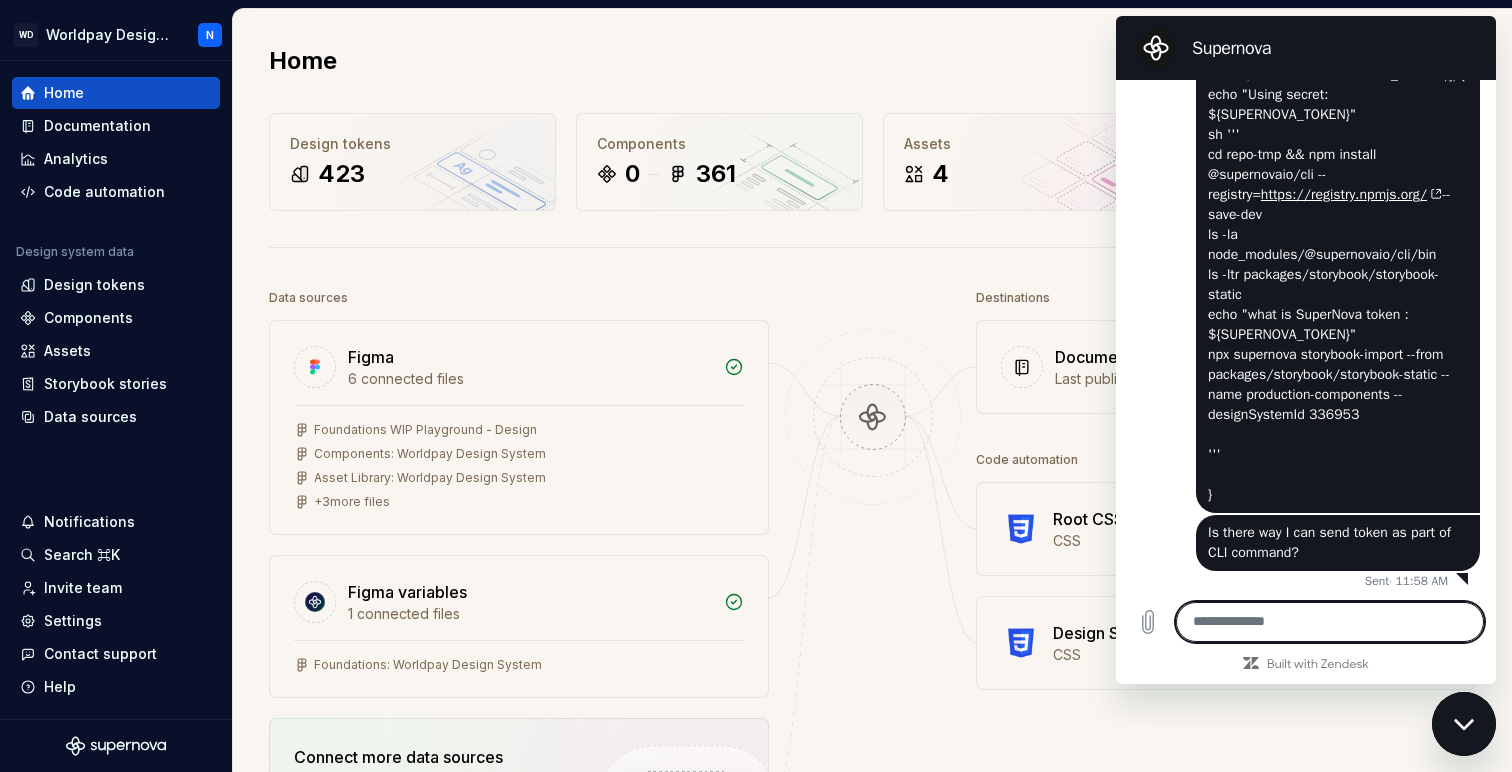 scroll, scrollTop: 5015, scrollLeft: 0, axis: vertical 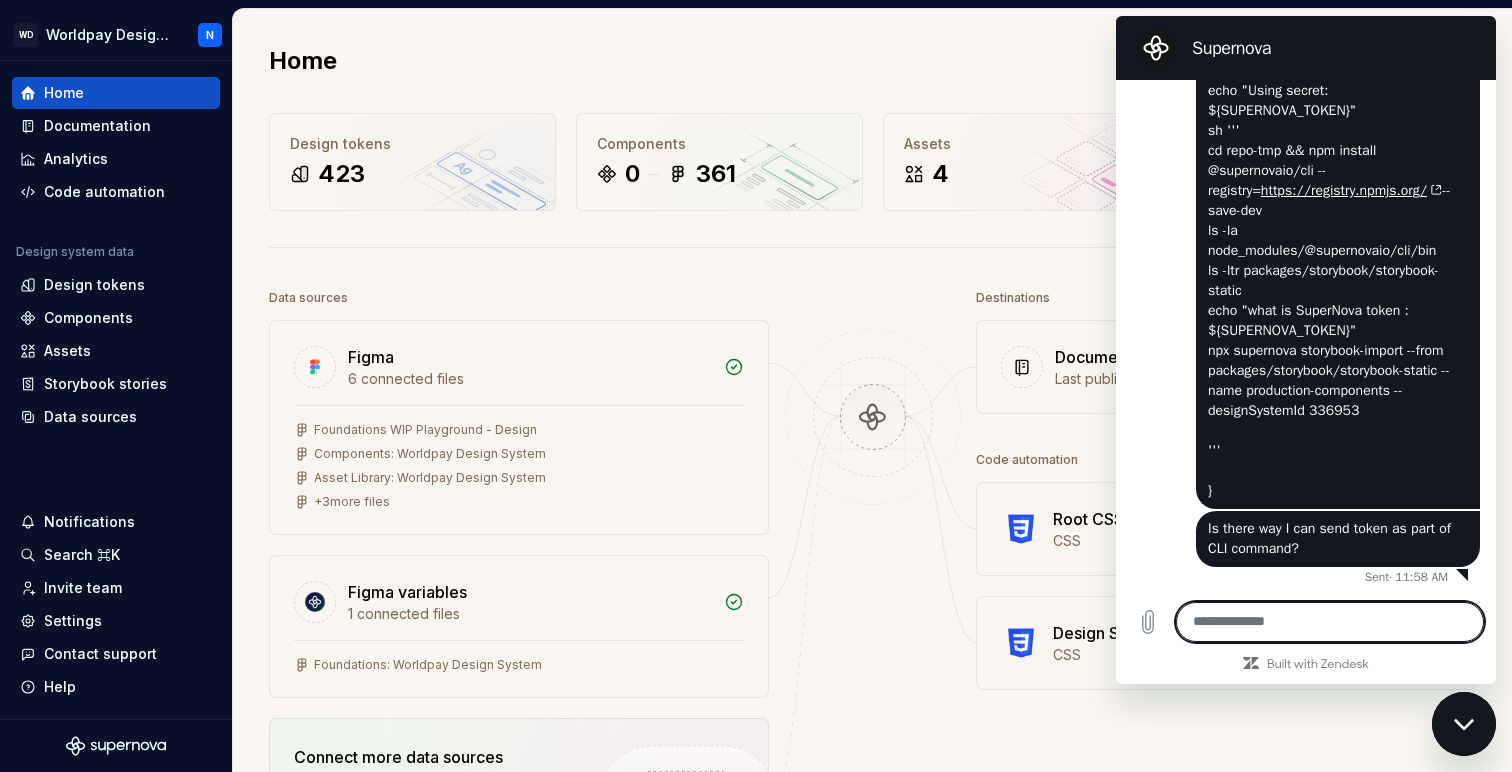 click at bounding box center [1330, 622] 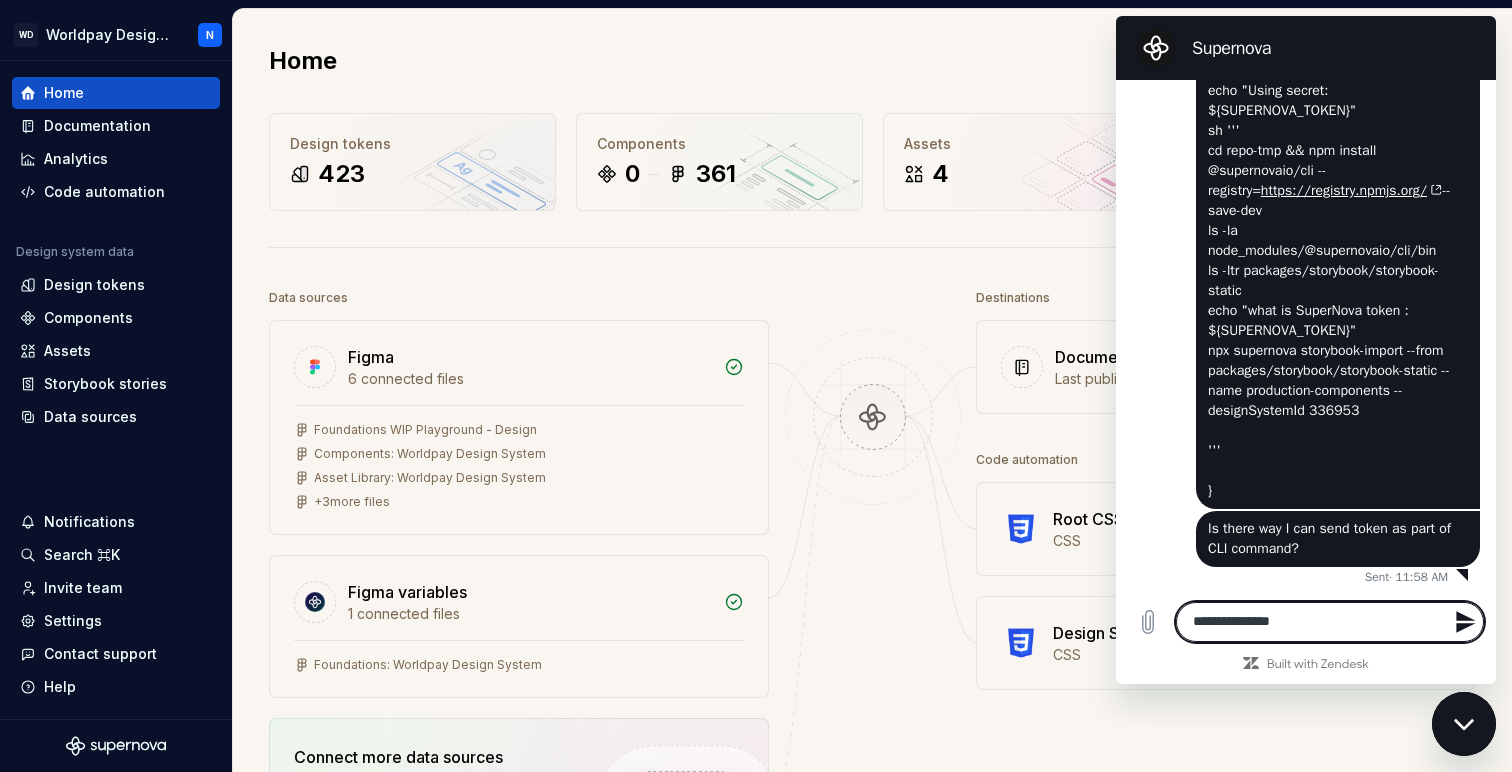 type on "**********" 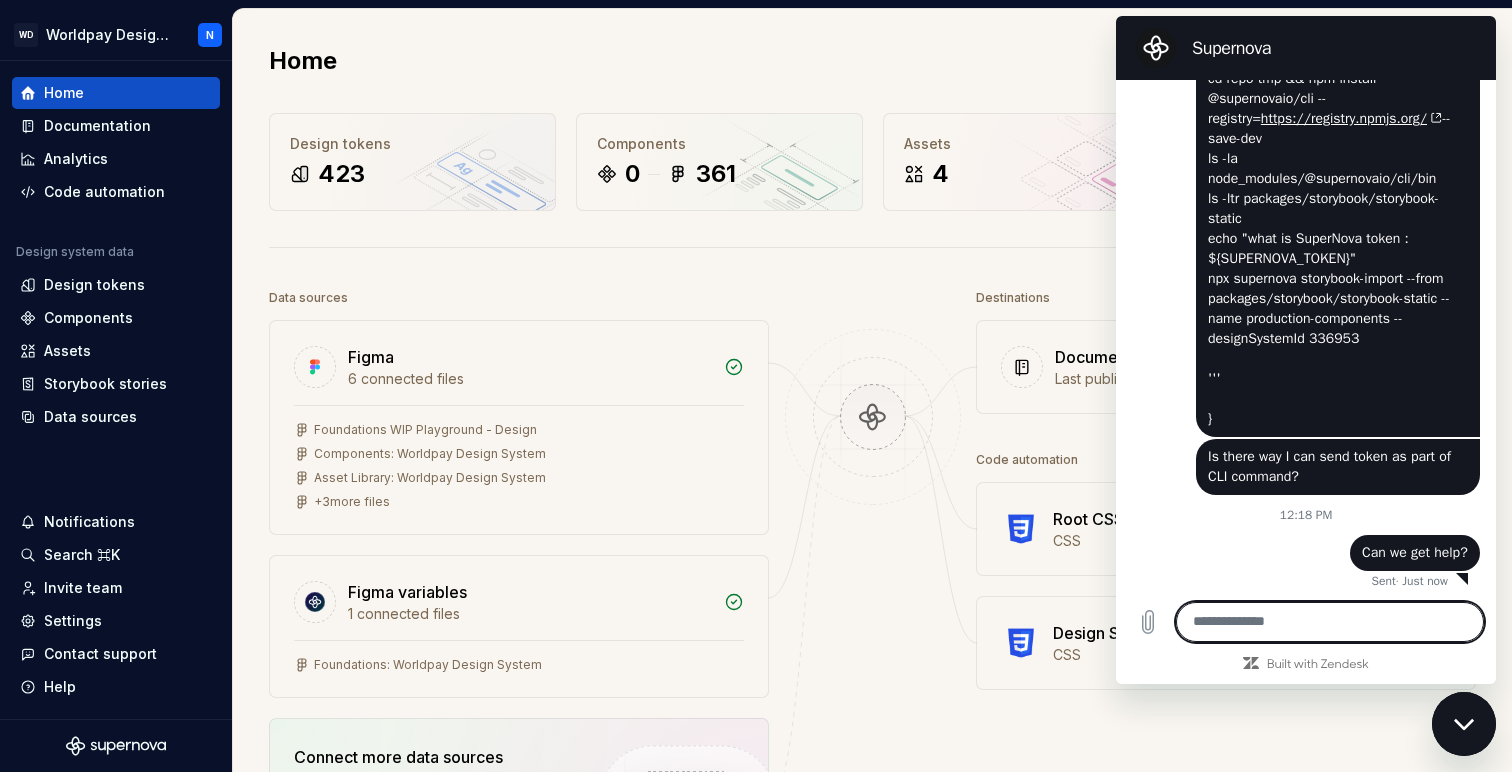 scroll, scrollTop: 5091, scrollLeft: 0, axis: vertical 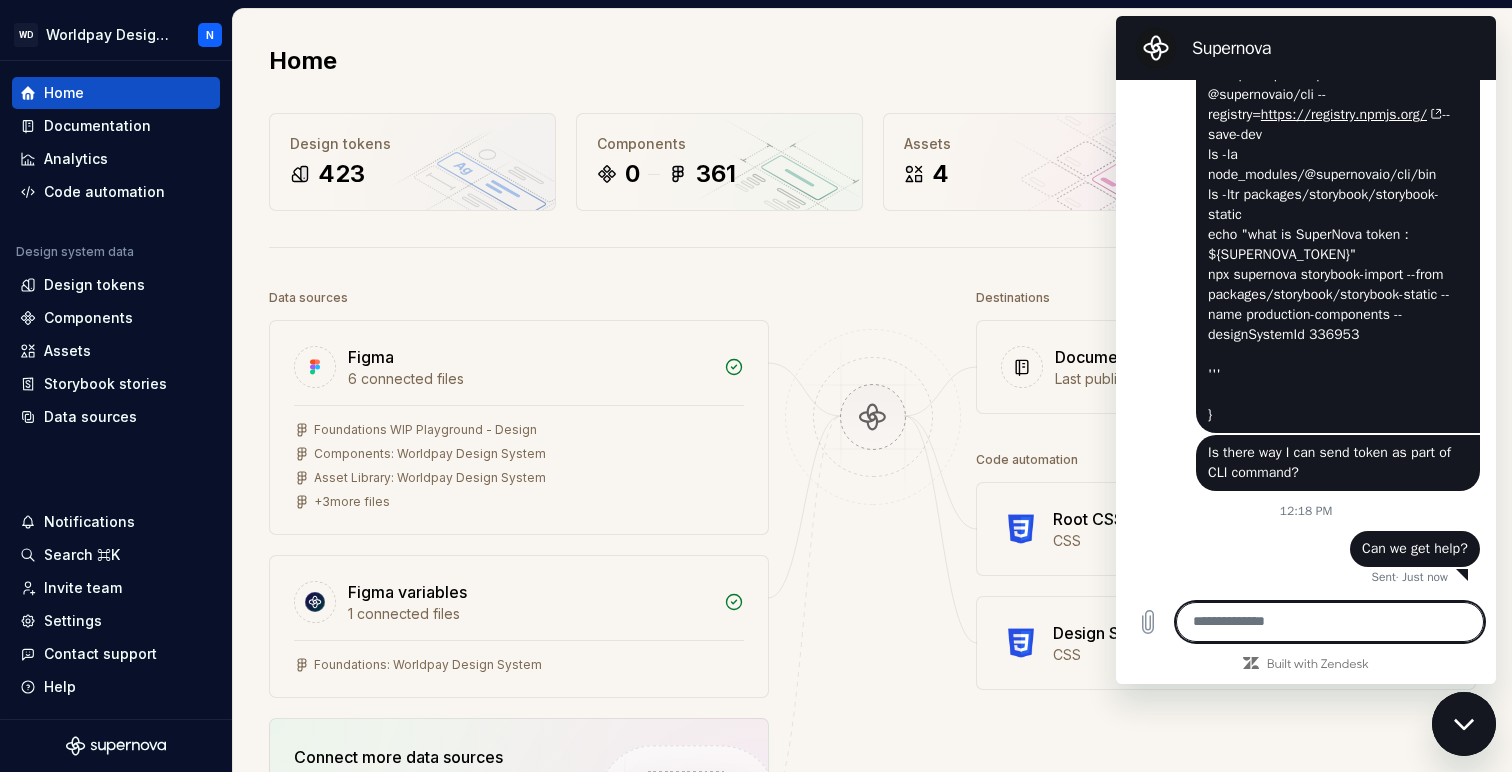 click on "Foundations: Worldpay Design System Asset Library: Worldpay Design System + 3 more files Figma variables 1 connected files Foundations: Worldpay Design System Connect more data sources Bring all your design system data together. Connect new Dismiss Destinations Documentation Last published 6 days ago Open editor Code automation New pipeline Root CSS for ionic-framework CSS Design System WebComponent Core CSS" at bounding box center (872, 554) 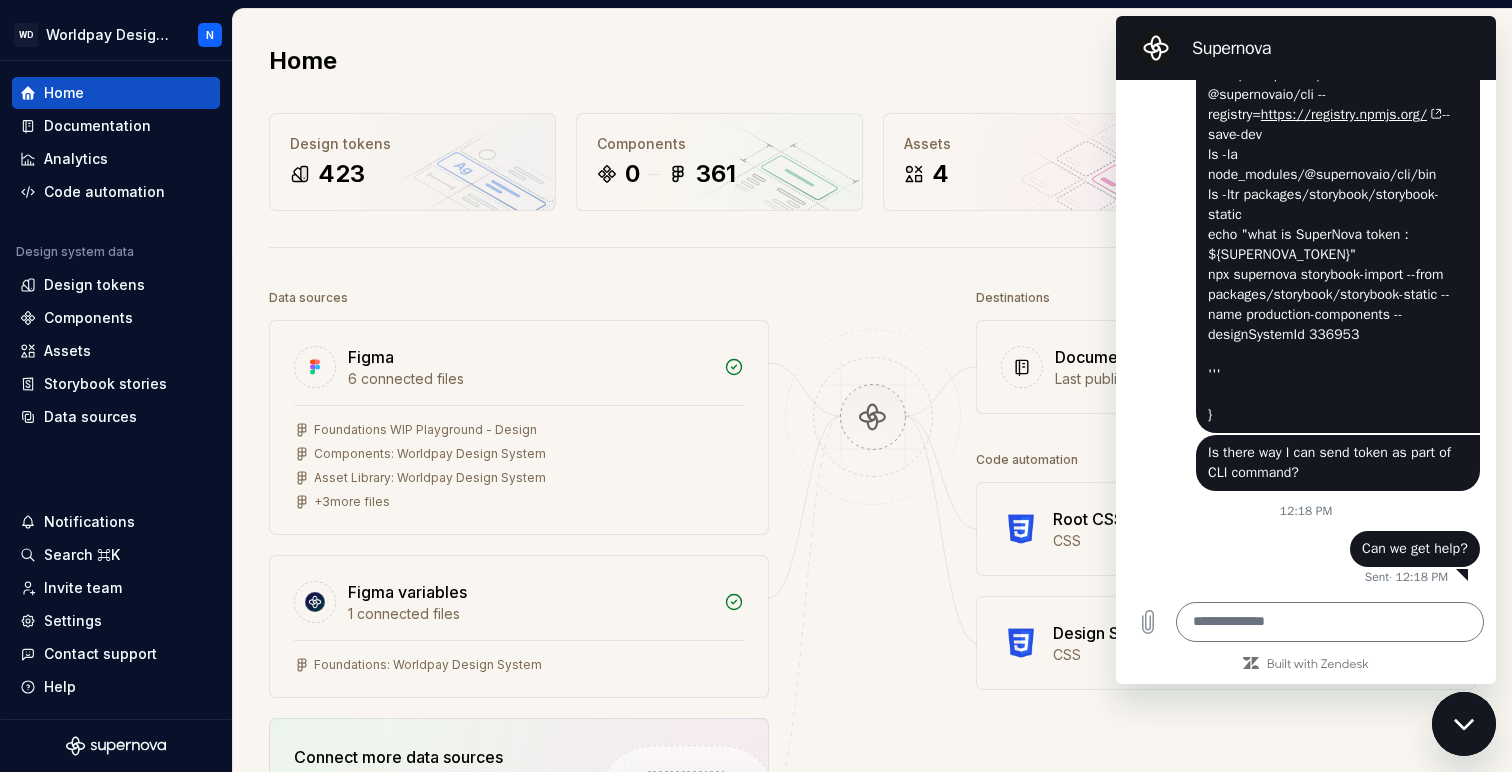 click on "says:
withCredentials([string(credentialsId: 'sb-token', variable: 'SUPERNOVA_TOKEN')]) {
echo "Using secret: ${SUPERNOVA_TOKEN}"
sh '''
cd repo-tmp &amp;&amp; npm install @supernovaio/cli --registry= https://registry.npmjs.org/  --save-dev
ls -la node_modules/@supernovaio/cli/bin
ls -ltr packages/storybook/storybook-static
echo "what is SuperNova token : ${SUPERNOVA_TOKEN}"
npx supernova storybook-import --from packages/storybook/storybook-static --name production-components --designSystemId 336953
'''
}" at bounding box center (1298, 184) 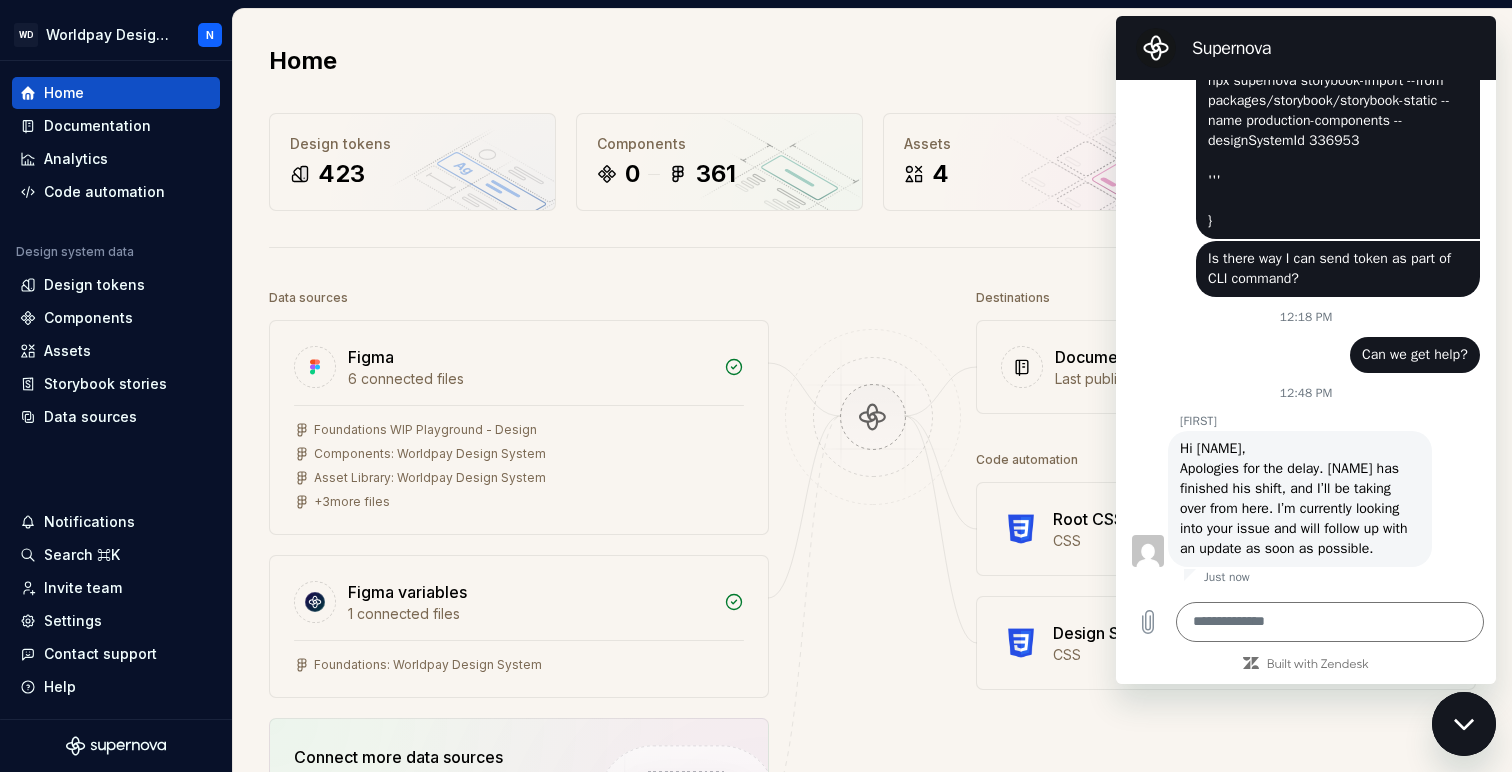 scroll, scrollTop: 5285, scrollLeft: 0, axis: vertical 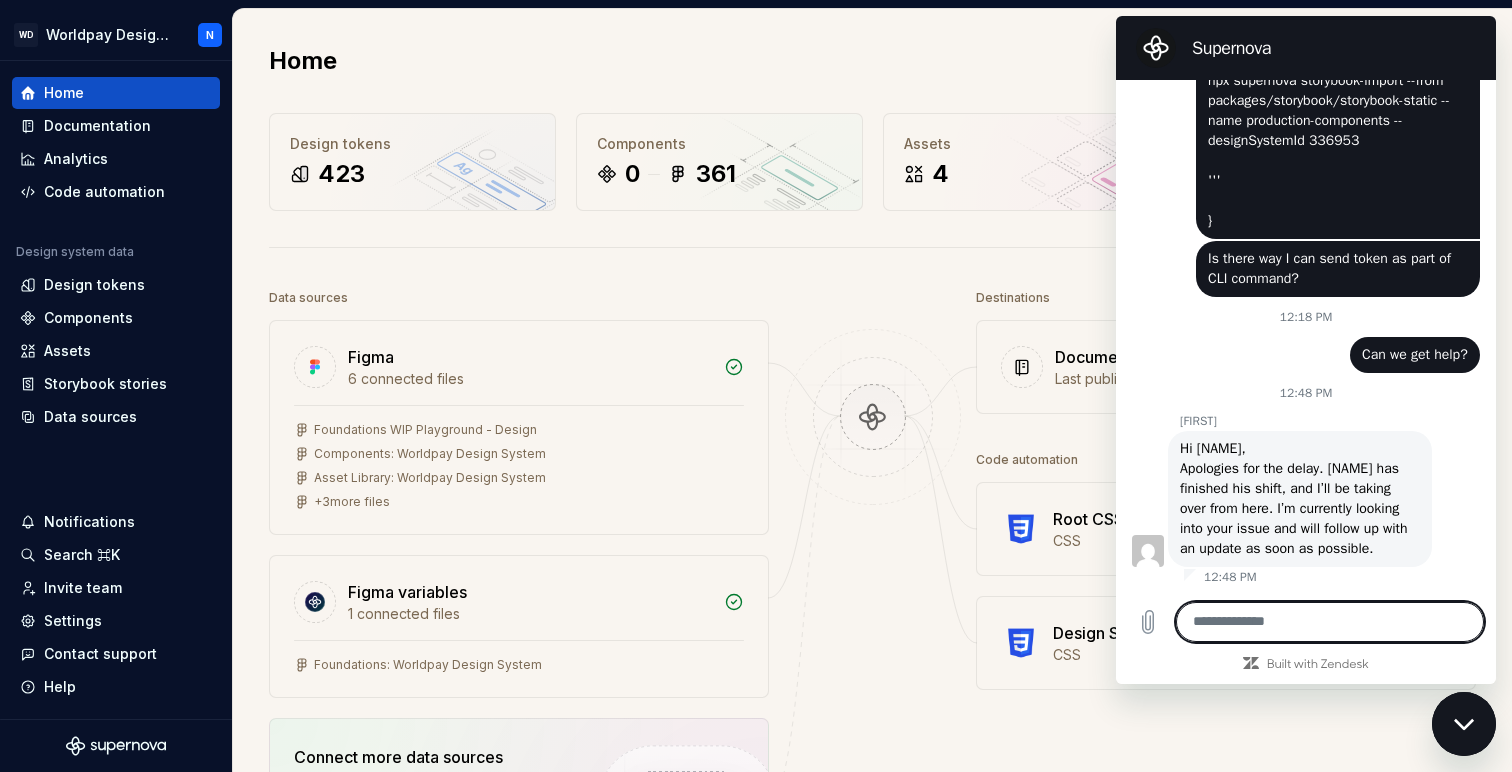 click on "Hi [NAME], Apologies for the delay. [NAME] has finished his shift, and I’ll be taking over from here. I’m currently looking into your issue and will follow up with an update as soon as possible." at bounding box center [1300, 499] 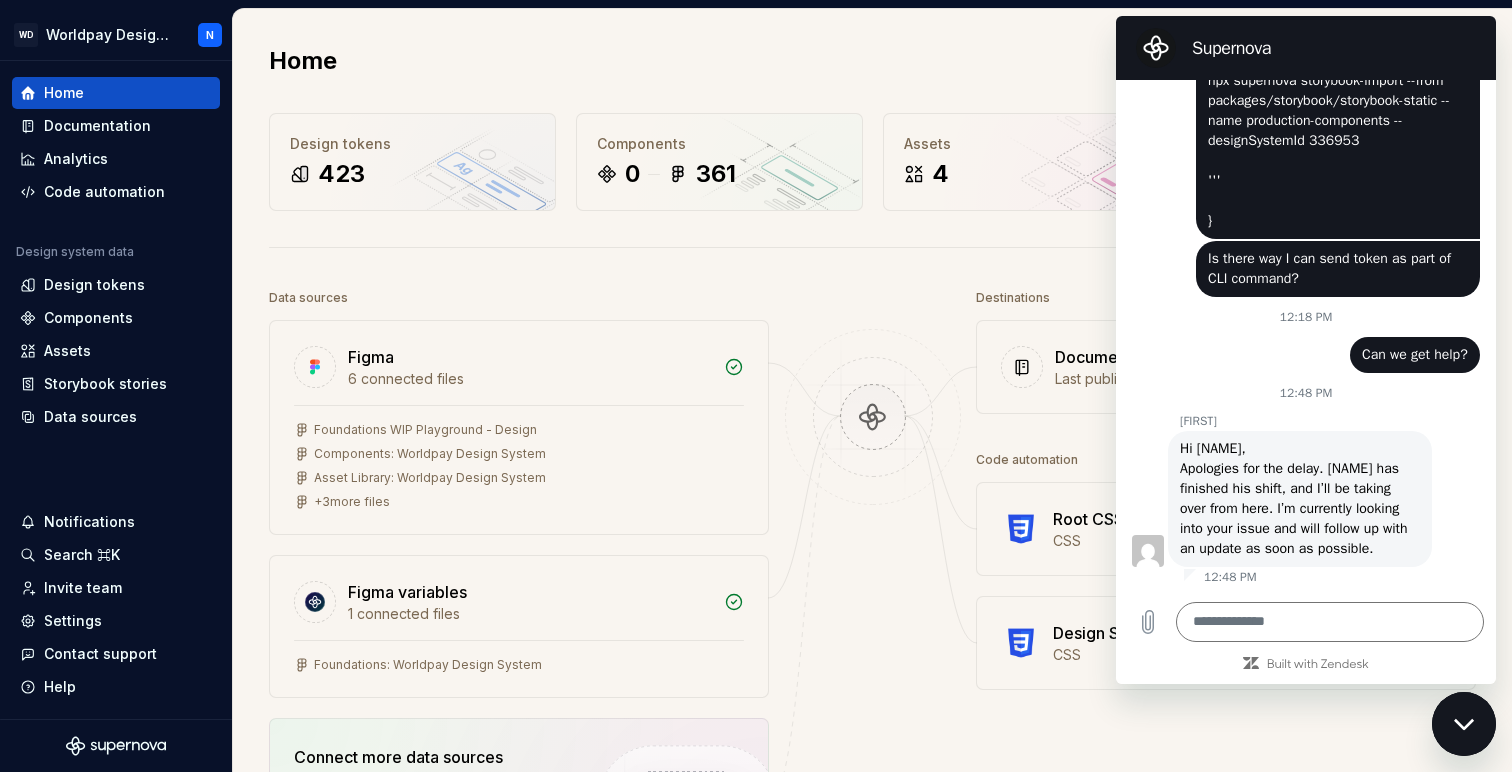 click on "Hi [NAME], Apologies for the delay. [NAME] has finished his shift, and I’ll be taking over from here. I’m currently looking into your issue and will follow up with an update as soon as possible." at bounding box center (1300, 499) 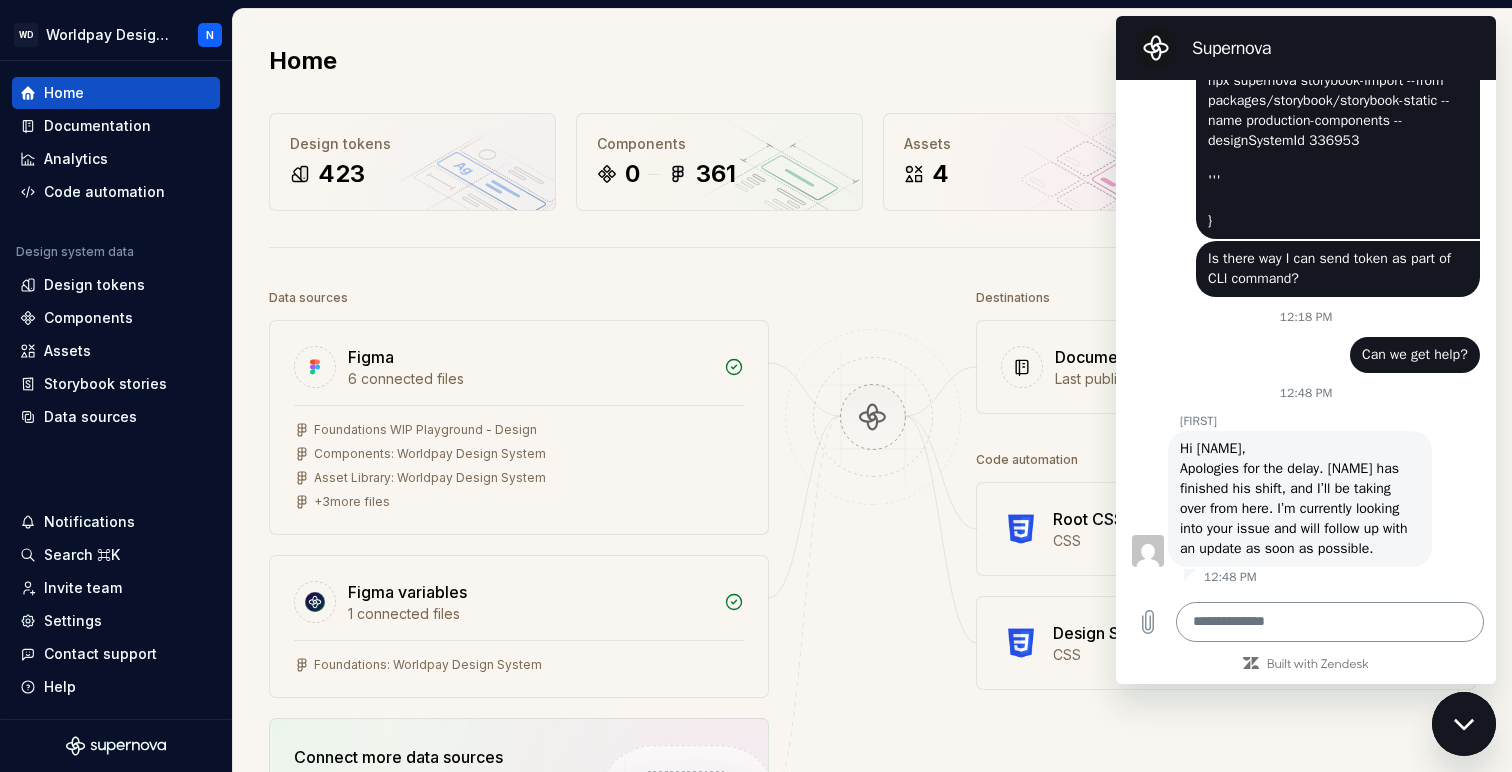 click at bounding box center [1330, 622] 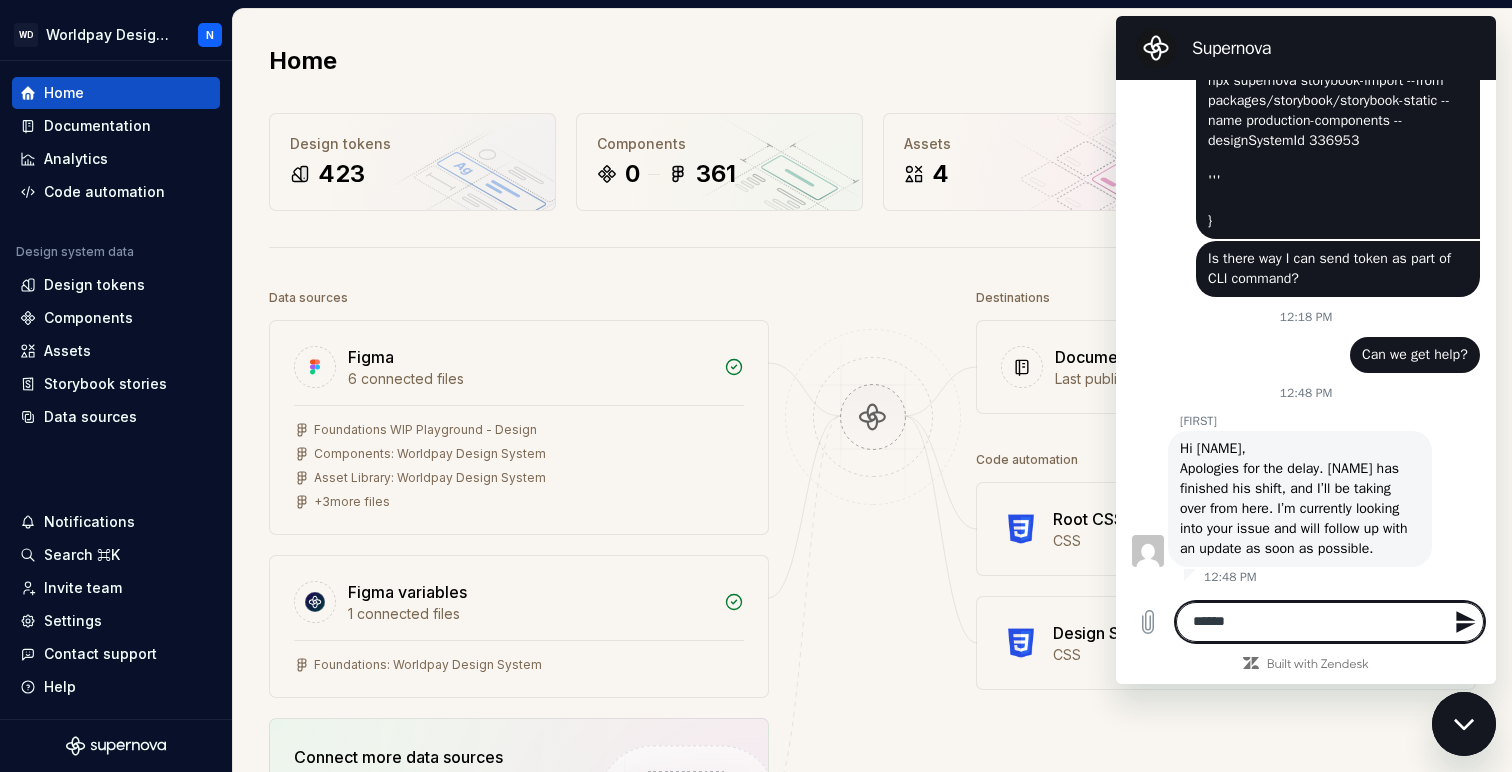 type on "*******" 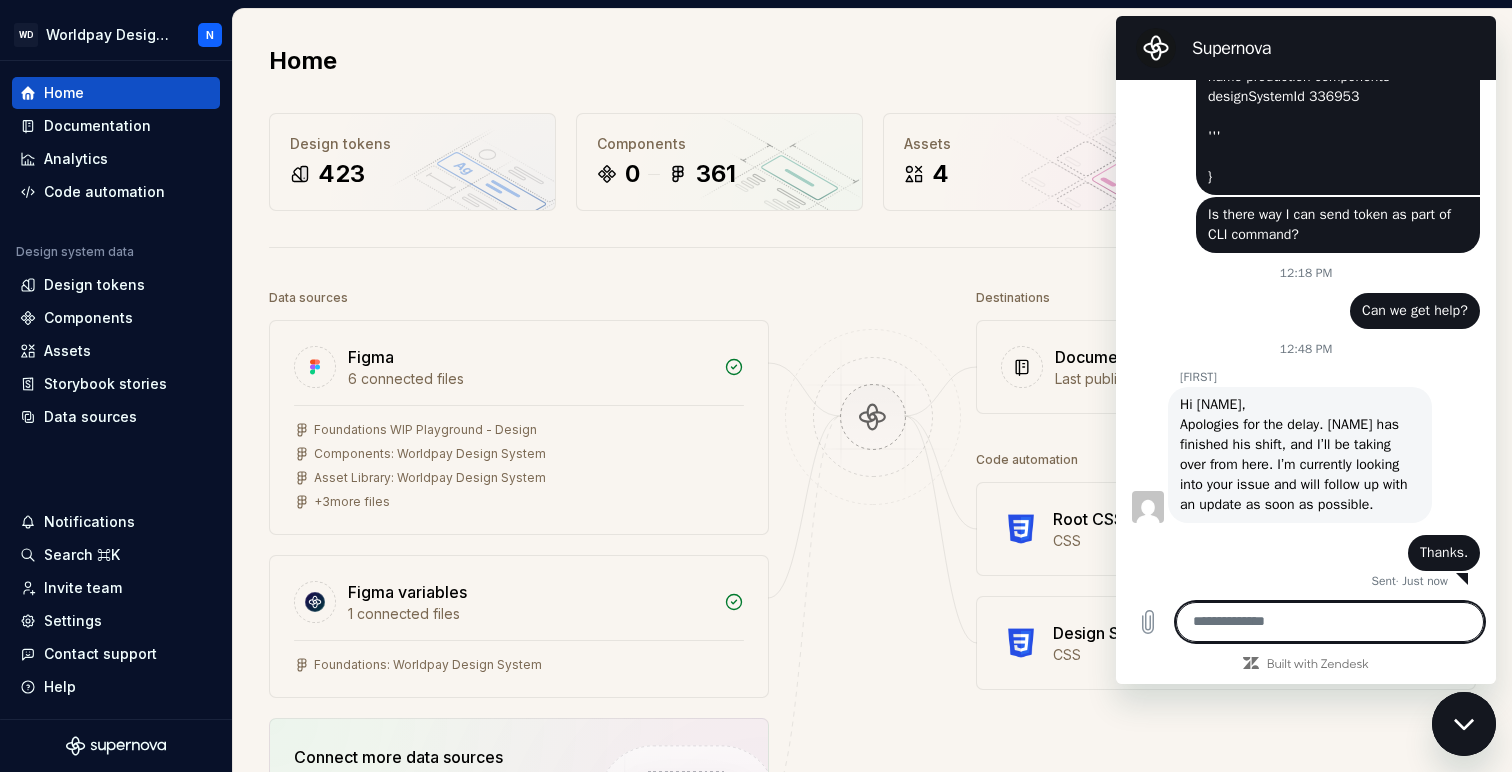 scroll, scrollTop: 5333, scrollLeft: 0, axis: vertical 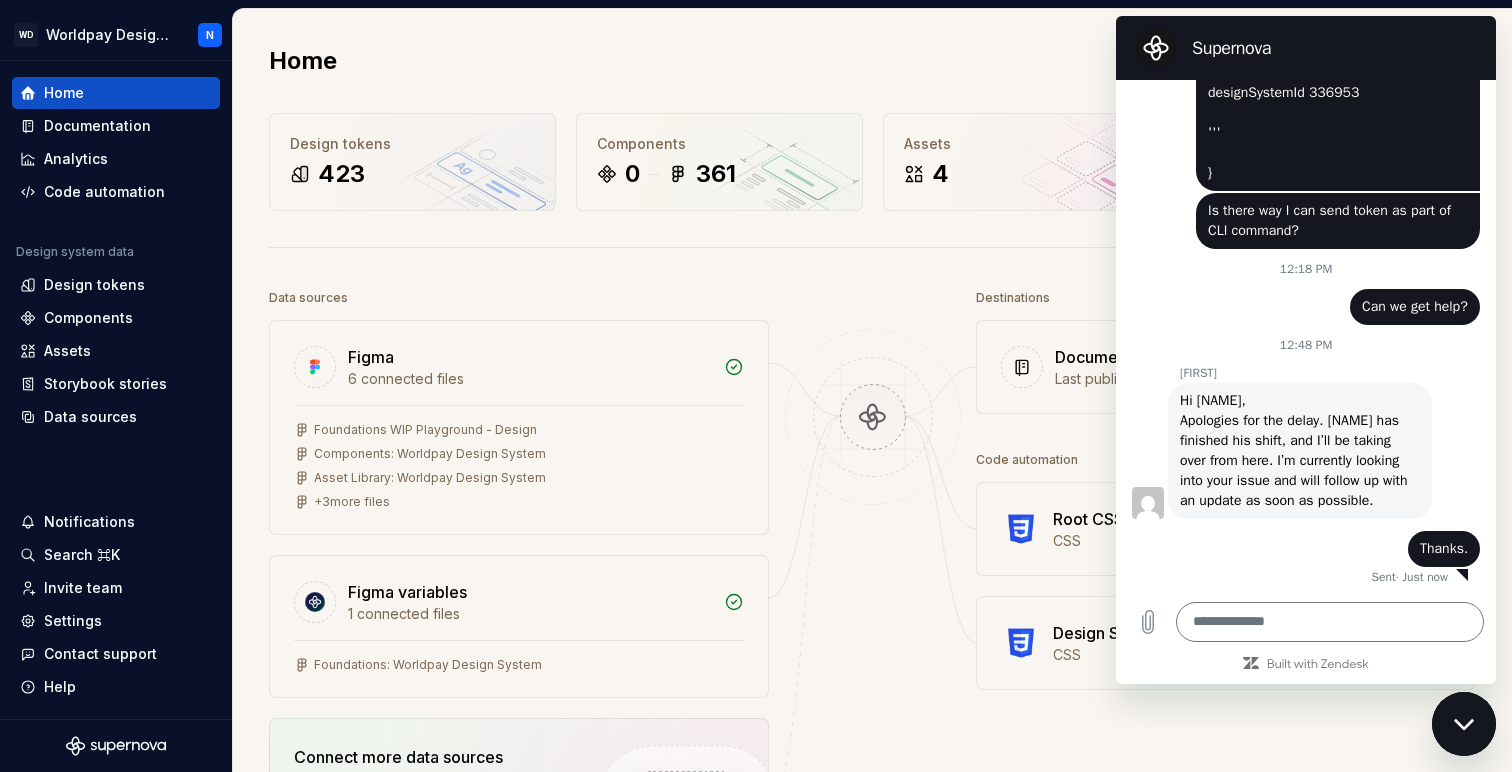 click at bounding box center [873, 633] 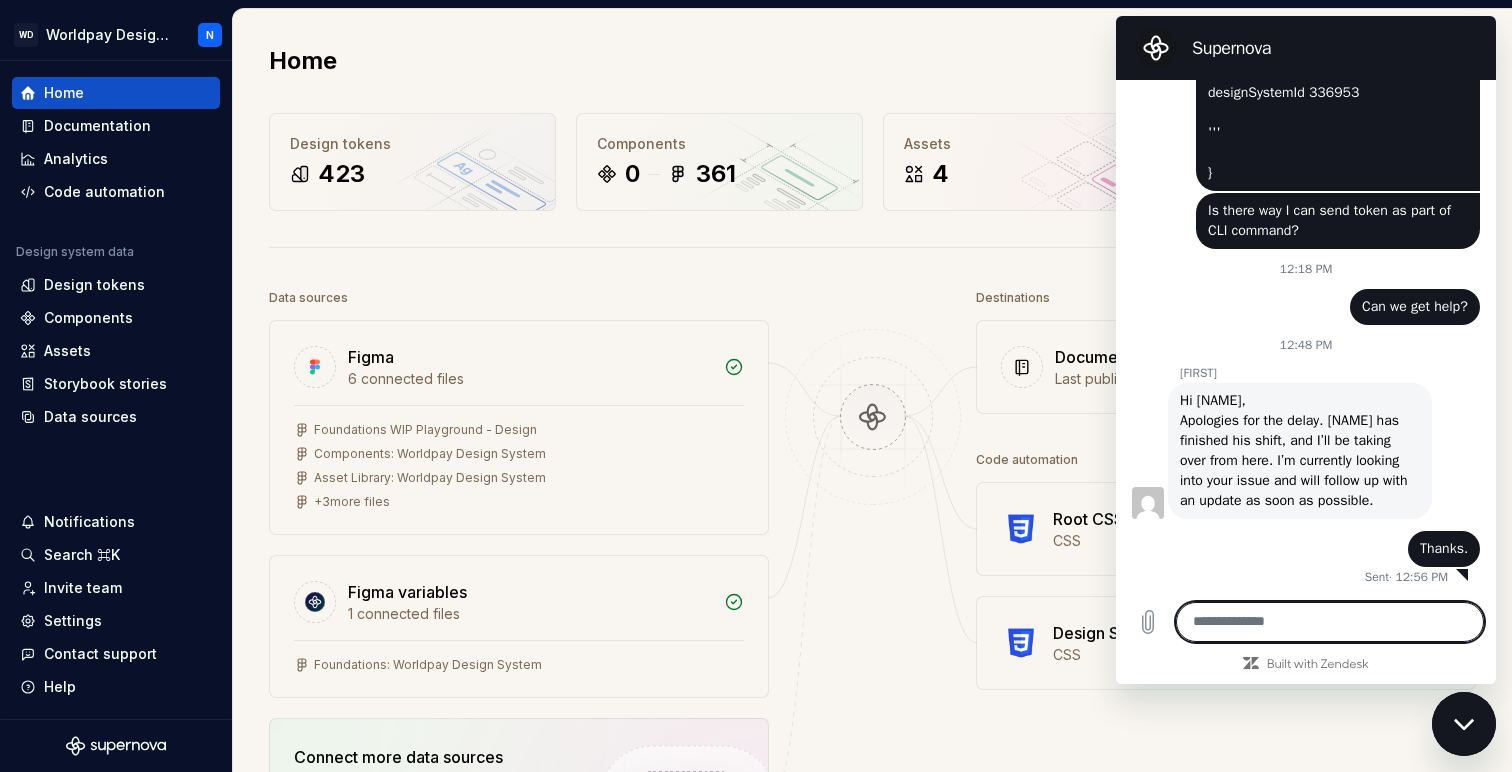 click at bounding box center (1330, 622) 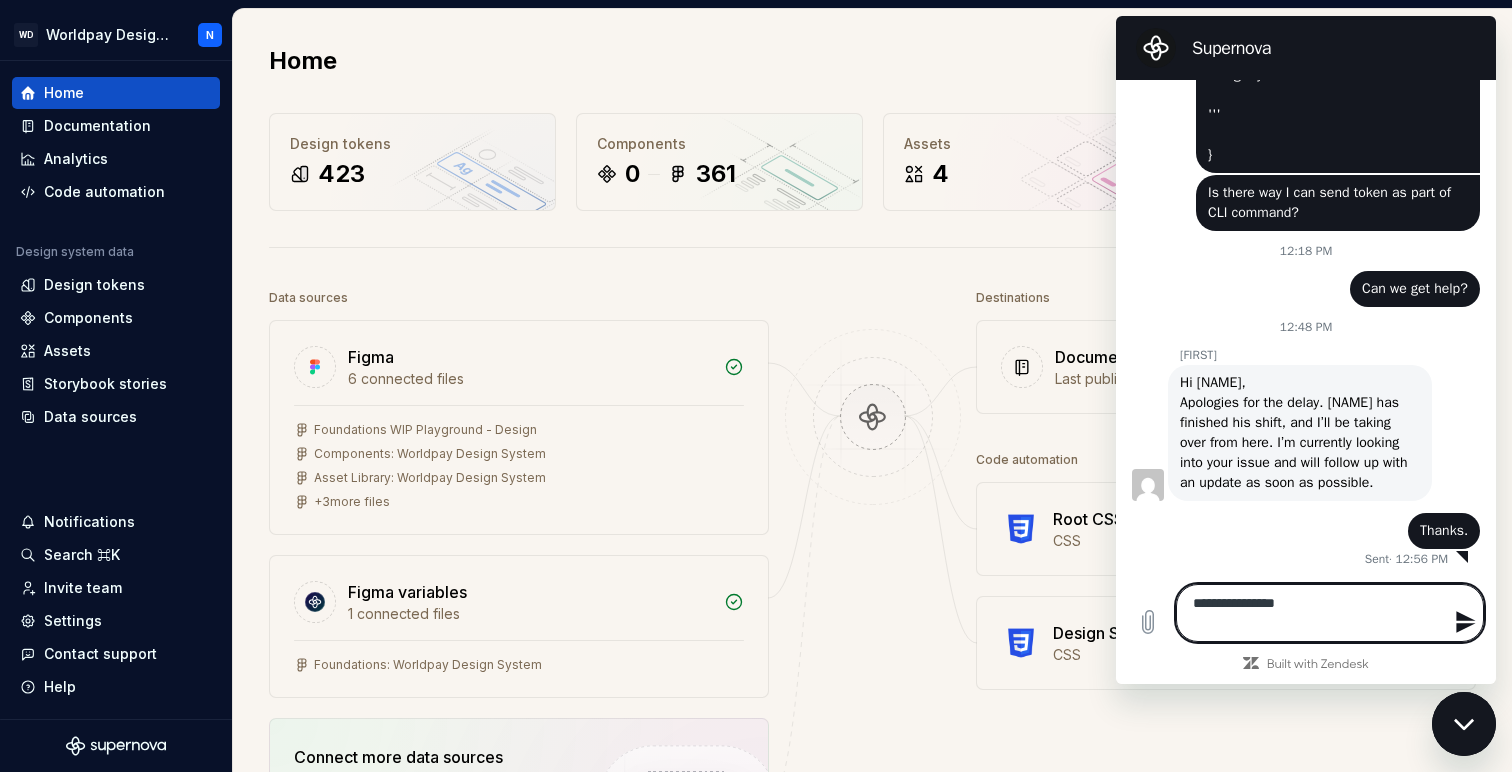 paste on "**********" 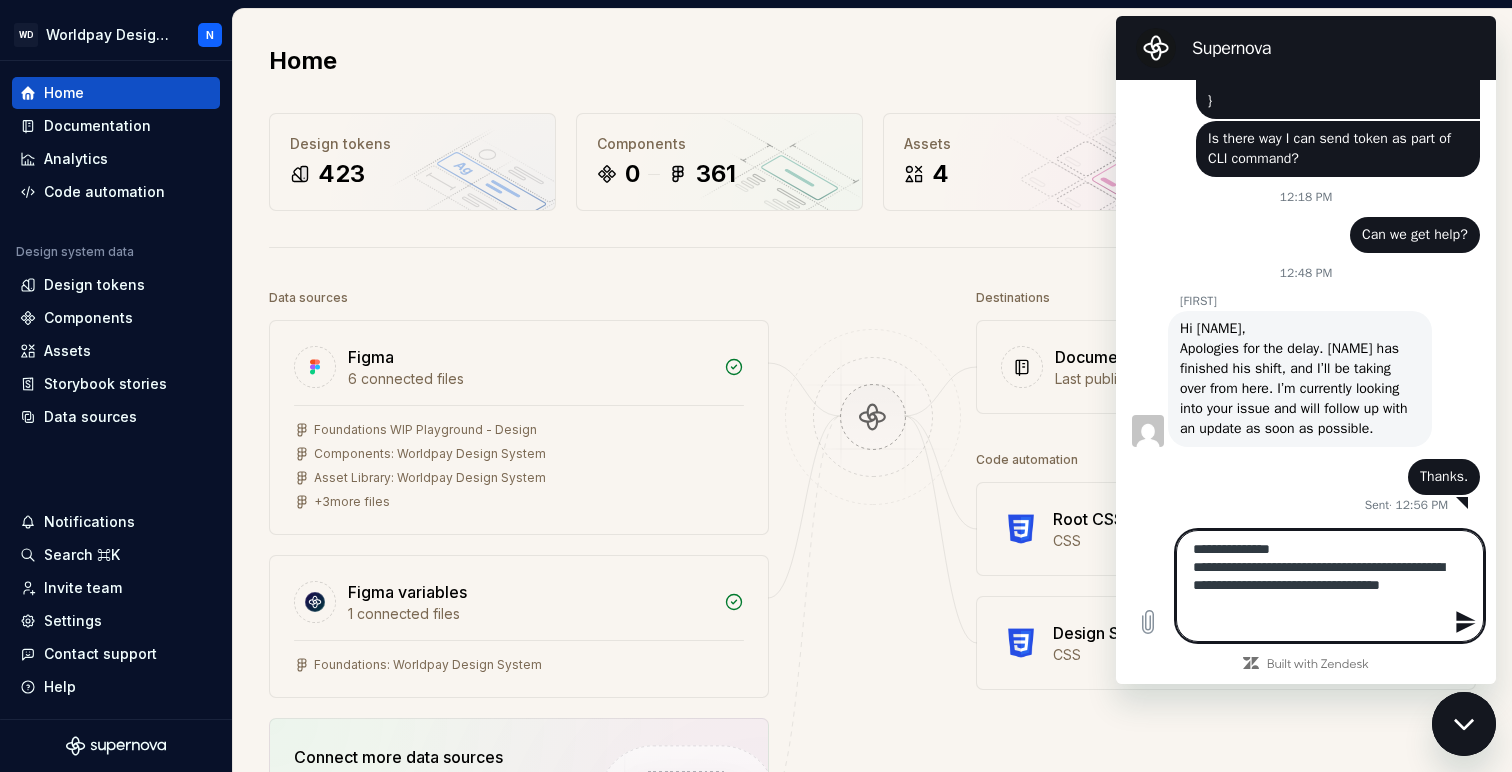 click on "**********" at bounding box center [1330, 586] 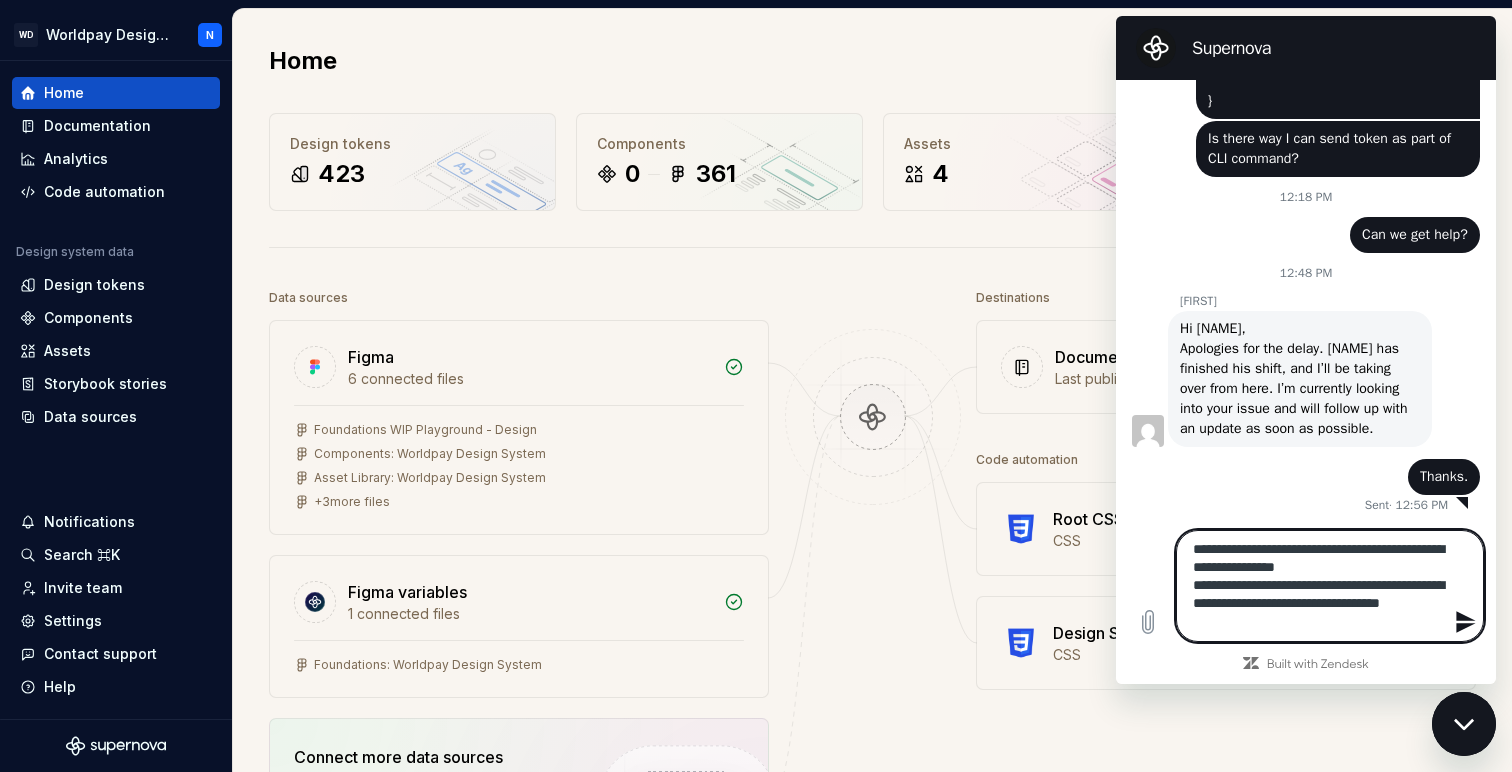 type on "**********" 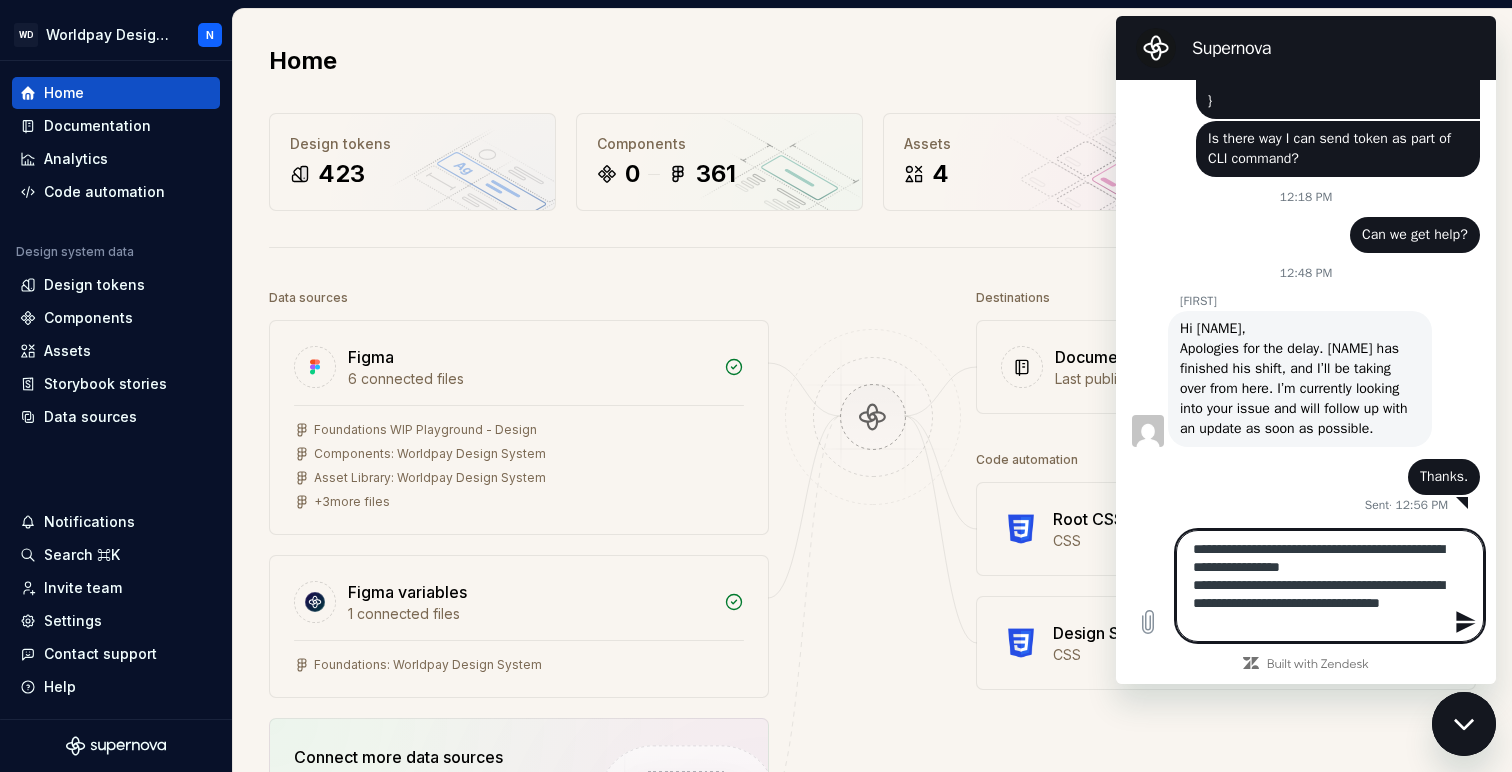 type 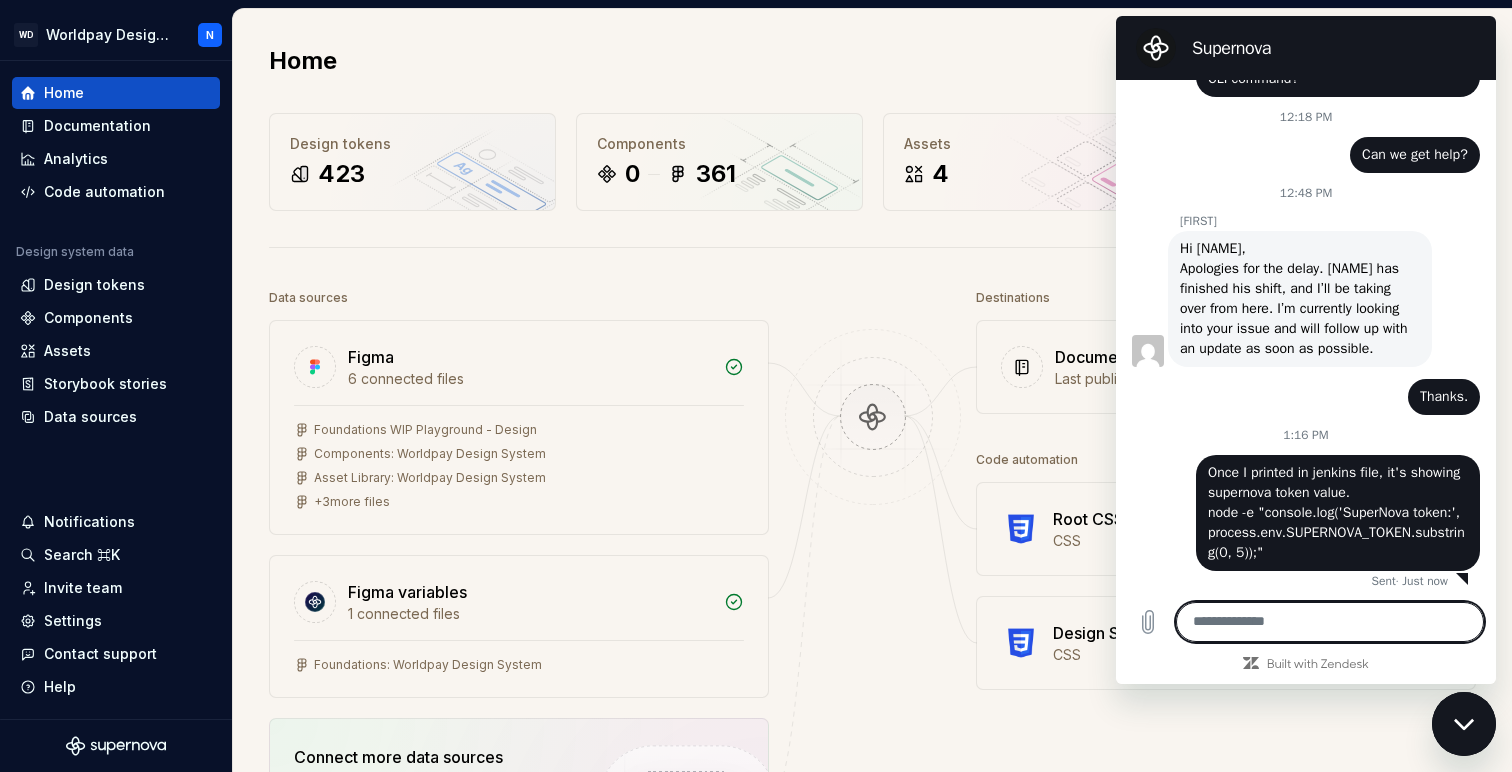 scroll, scrollTop: 5509, scrollLeft: 0, axis: vertical 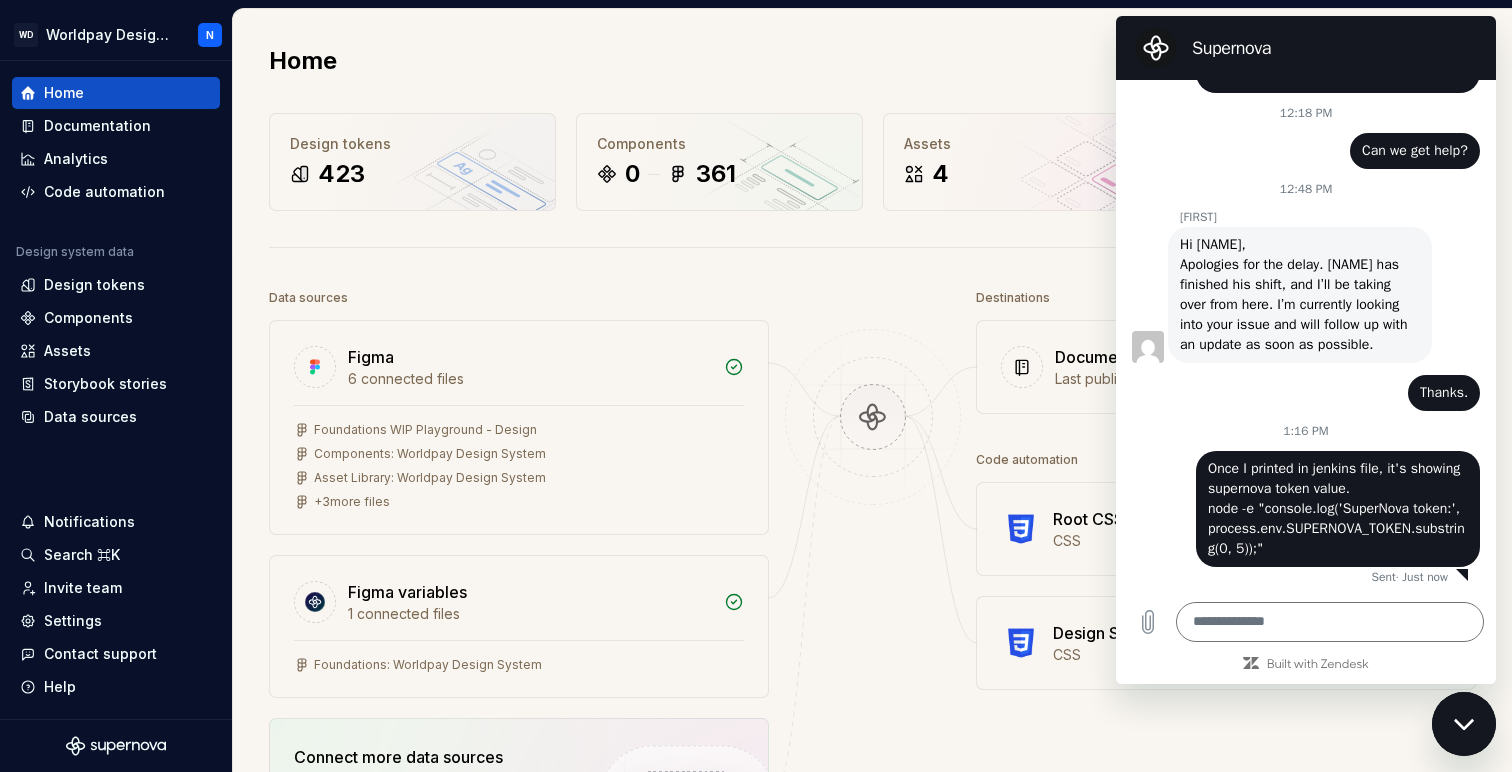 click on "Foundations: Worldpay Design System Asset Library: Worldpay Design System + 3 more files Figma variables 1 connected files Foundations: Worldpay Design System Connect more data sources Bring all your design system data together. Connect new Dismiss Destinations Documentation Last published 6 days ago Open editor Code automation New pipeline Root CSS for ionic-framework CSS Design System WebComponent Core CSS" at bounding box center [872, 554] 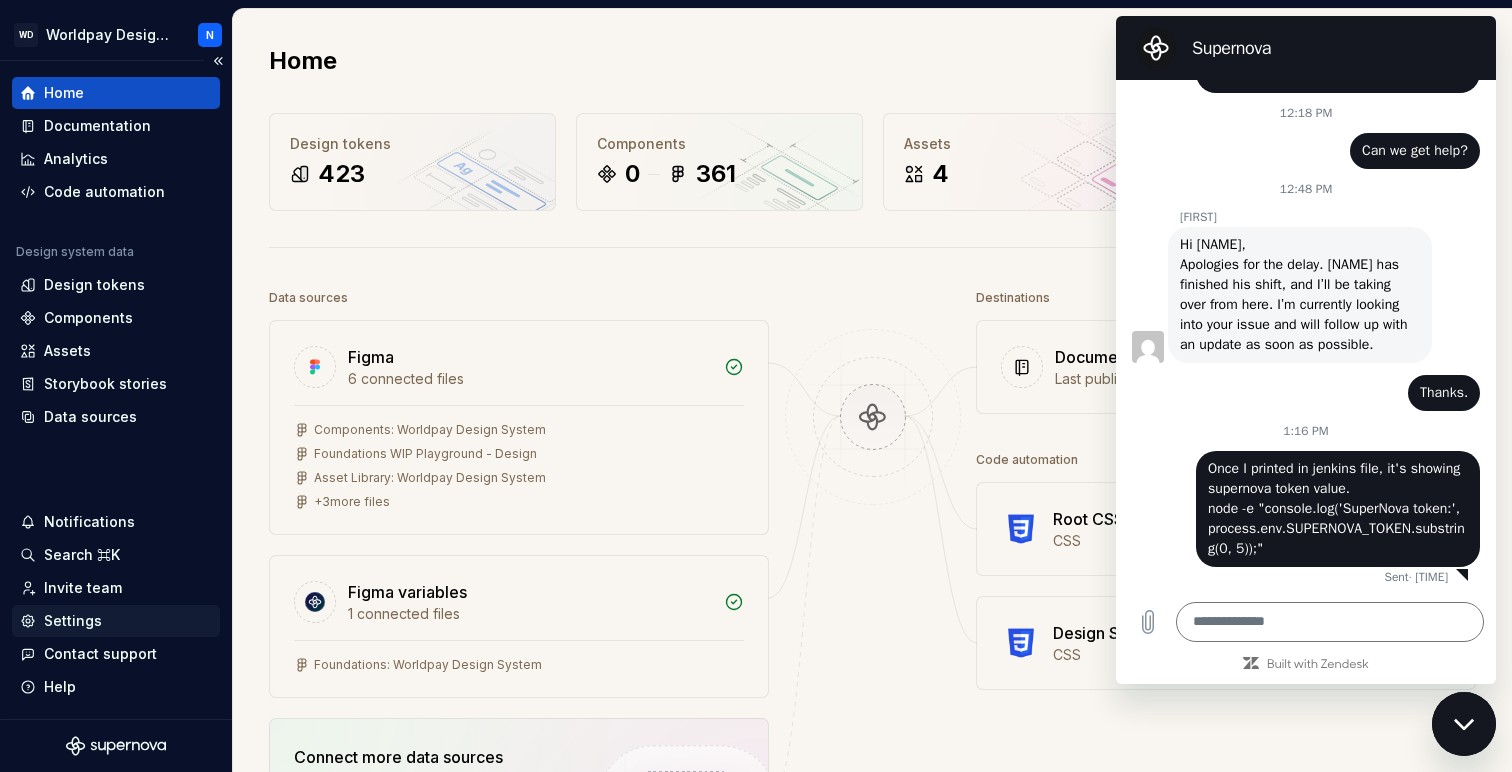 click on "Settings" at bounding box center (73, 621) 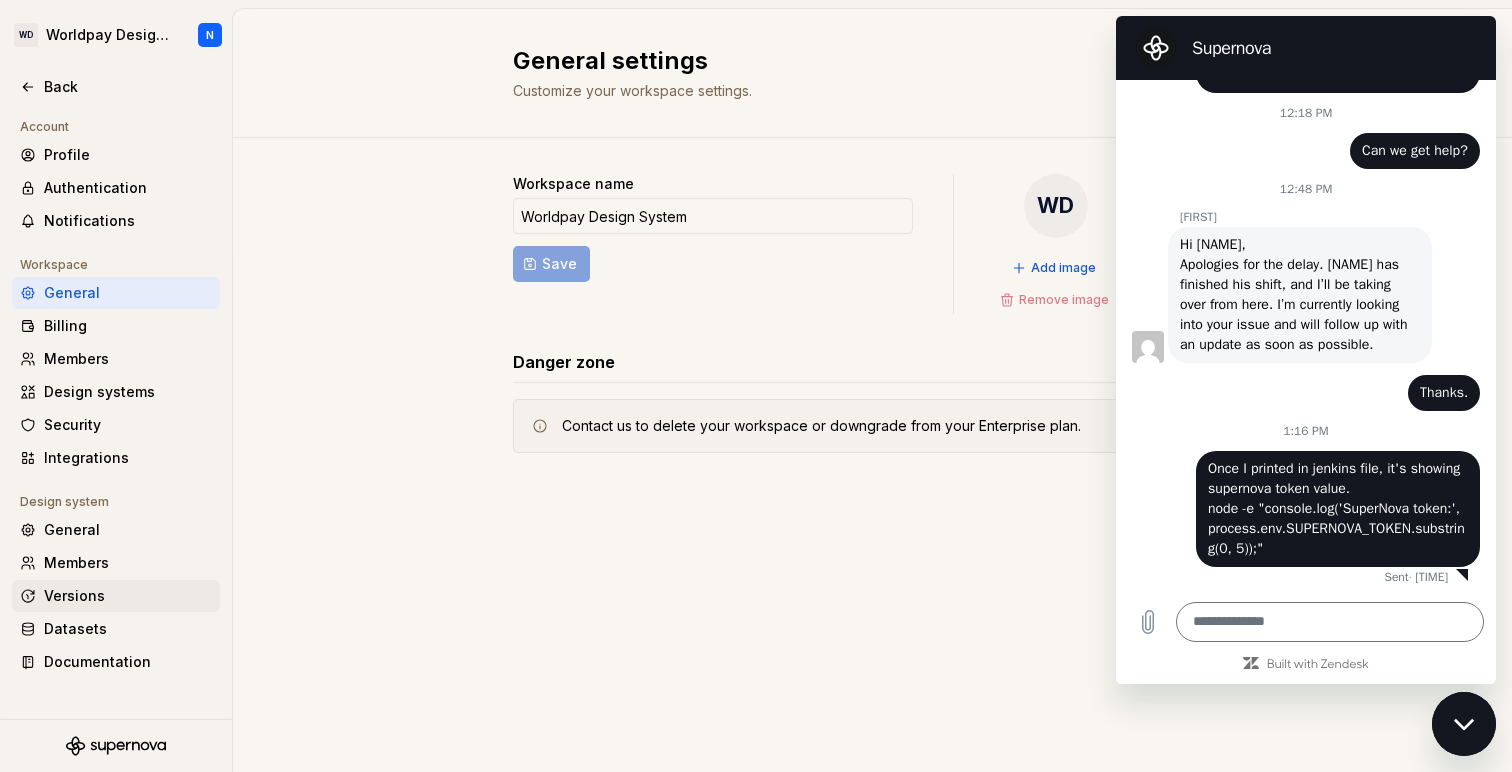 click on "Versions" at bounding box center [128, 596] 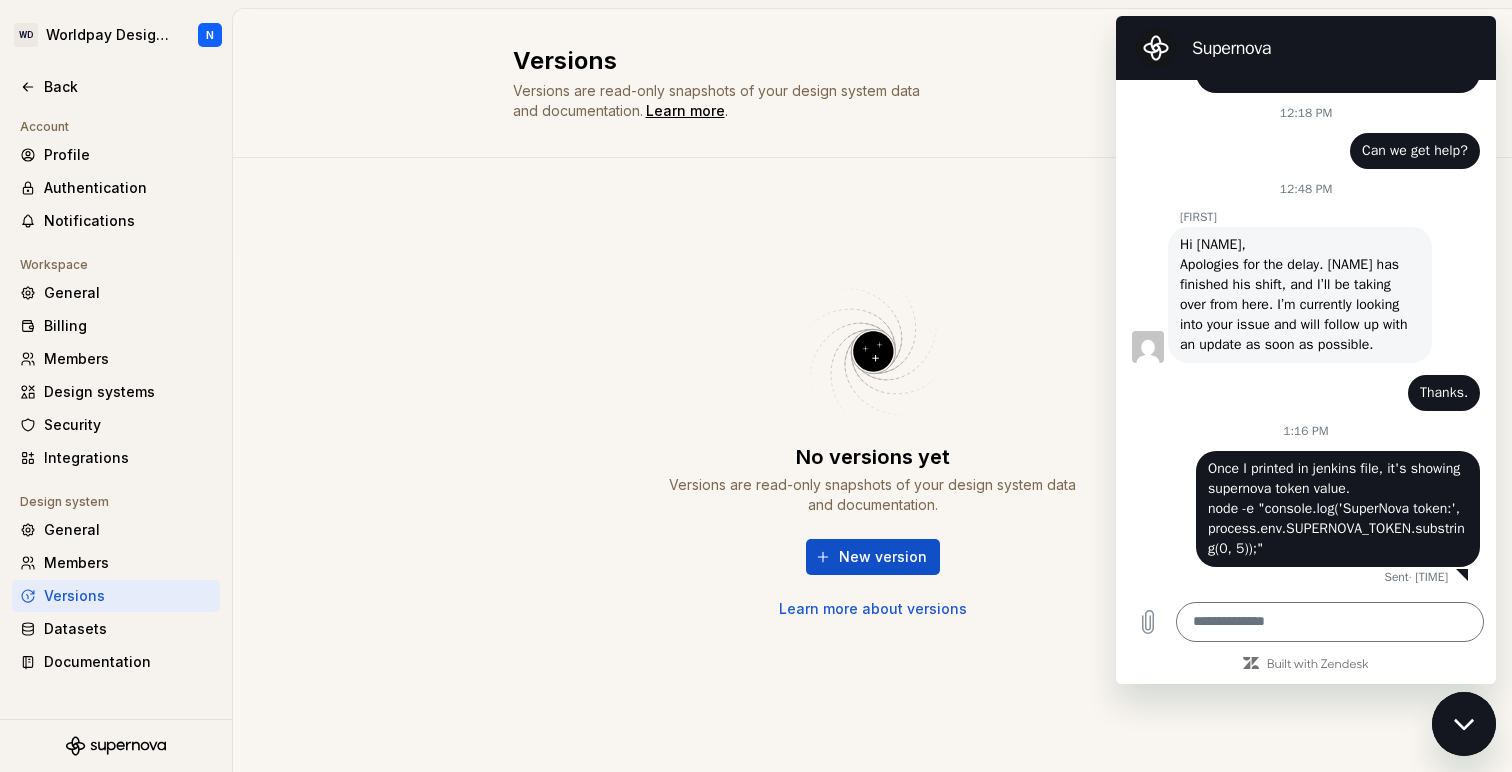 click on "Learn more about versions" at bounding box center (873, 609) 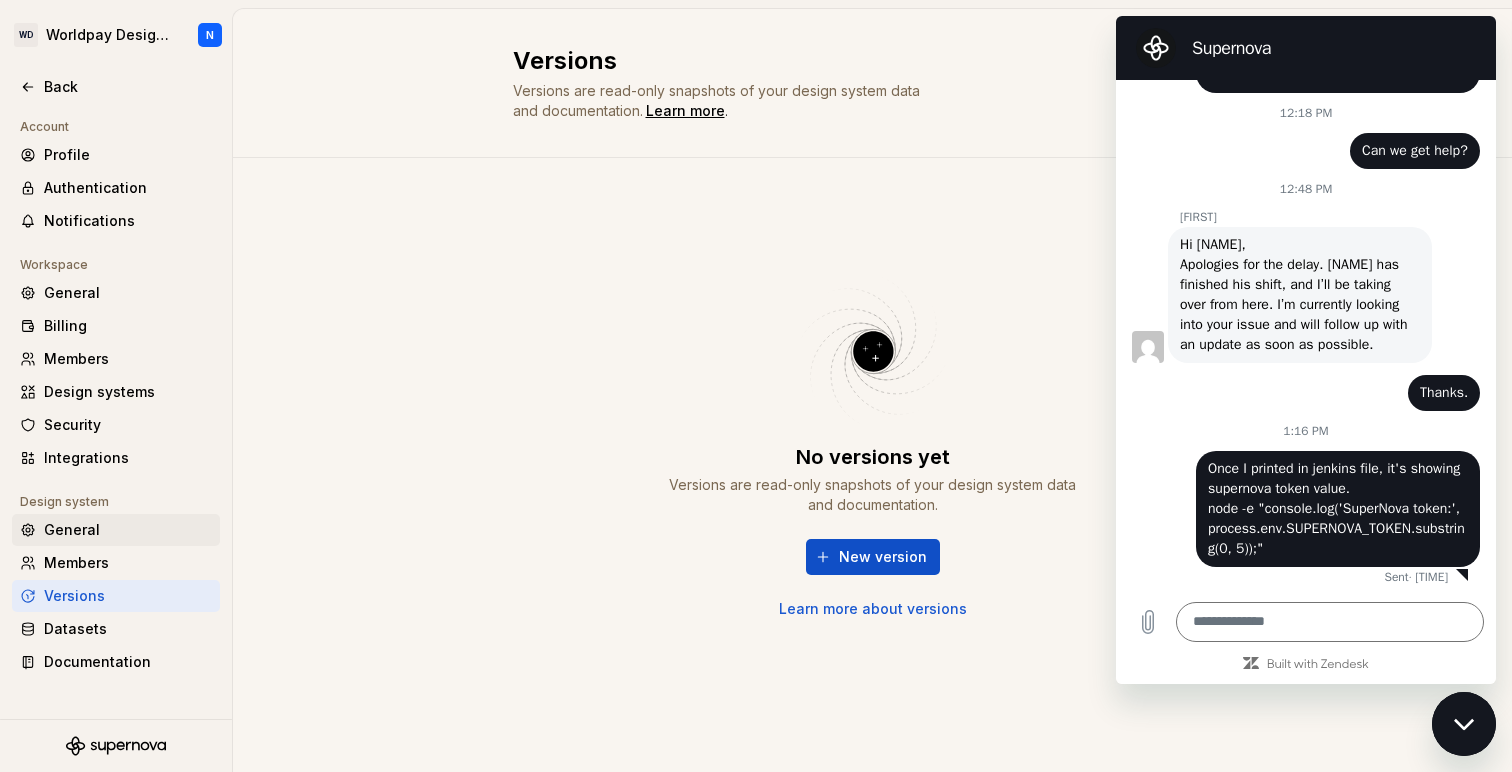 click on "General" at bounding box center [128, 530] 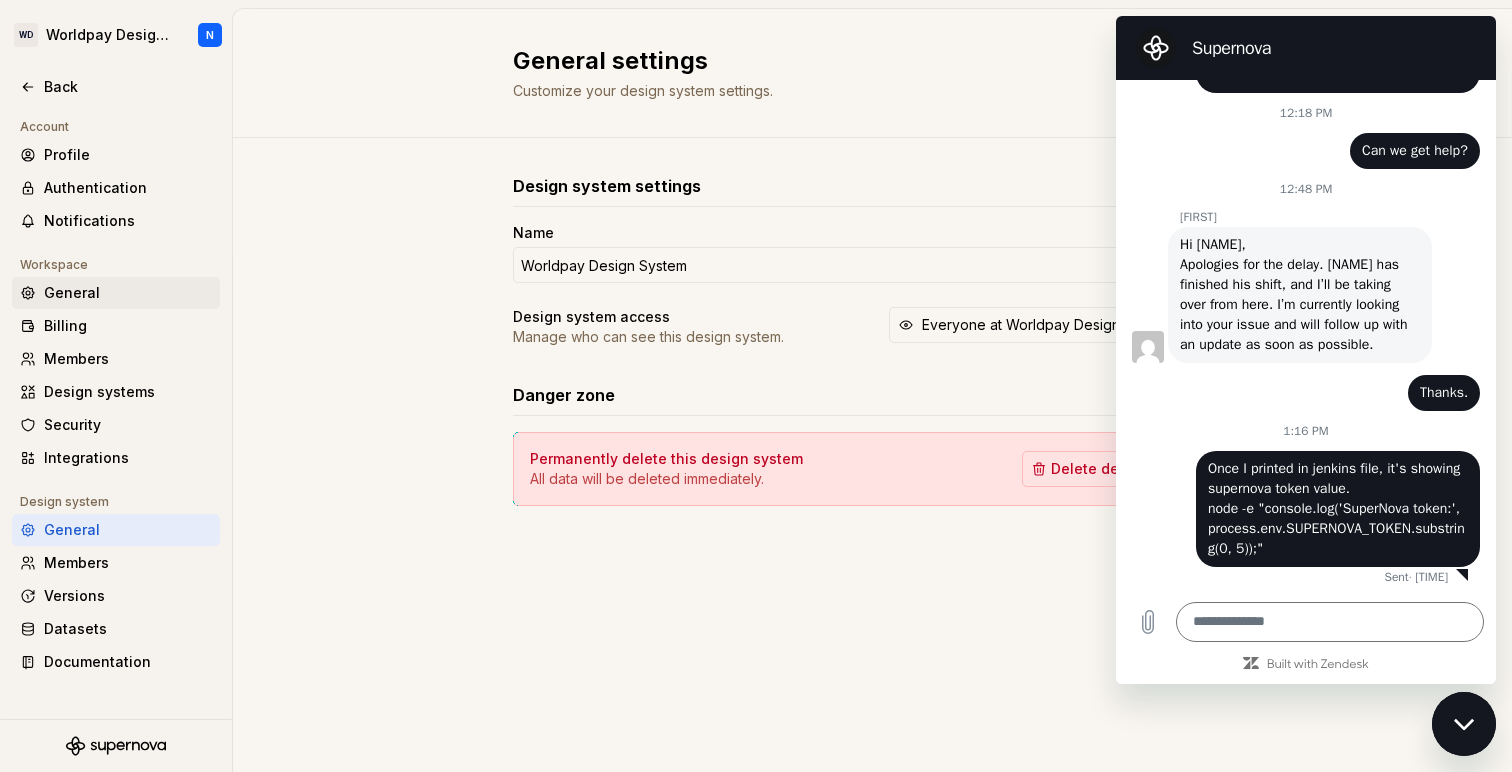 click on "General" at bounding box center [128, 293] 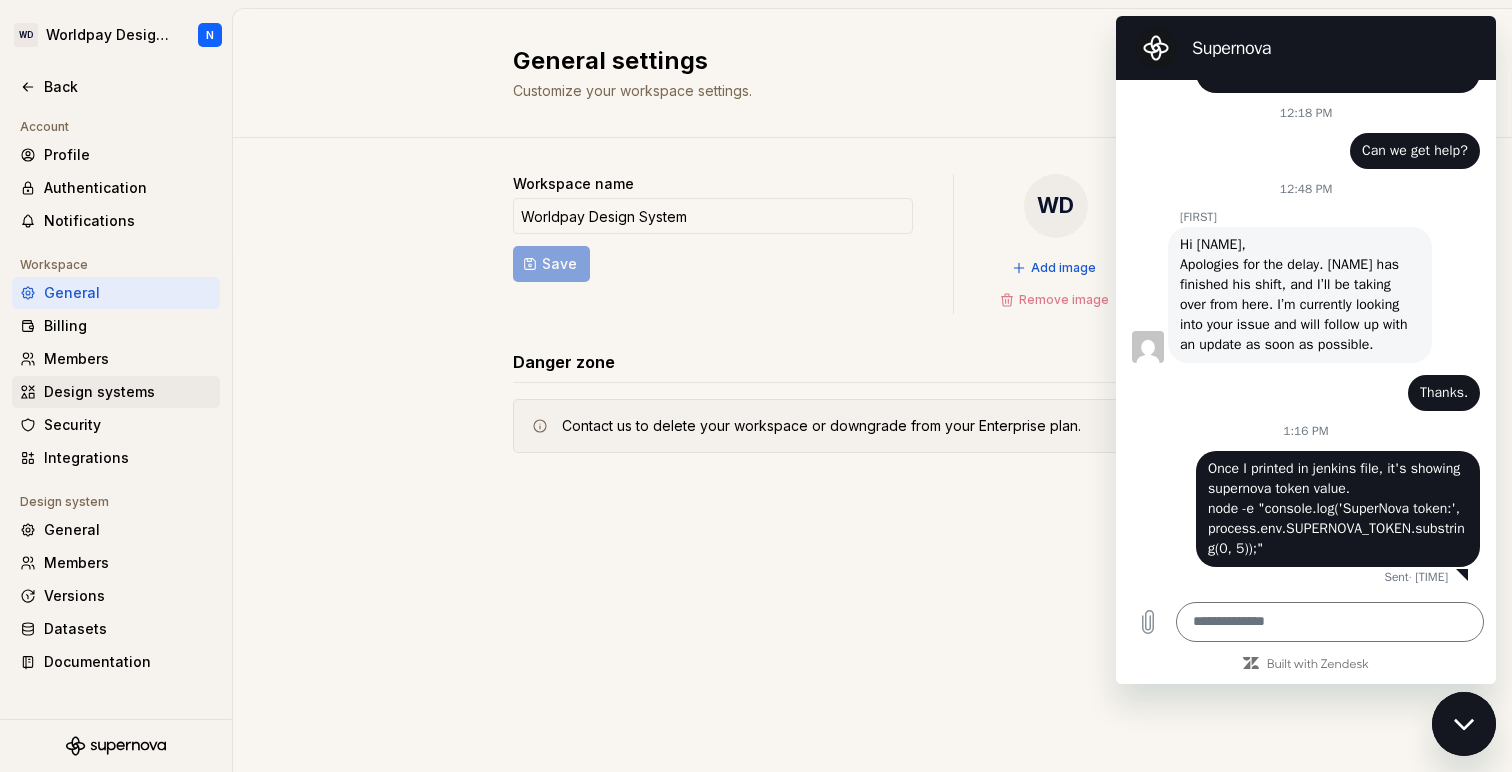 click on "Design systems" at bounding box center (128, 392) 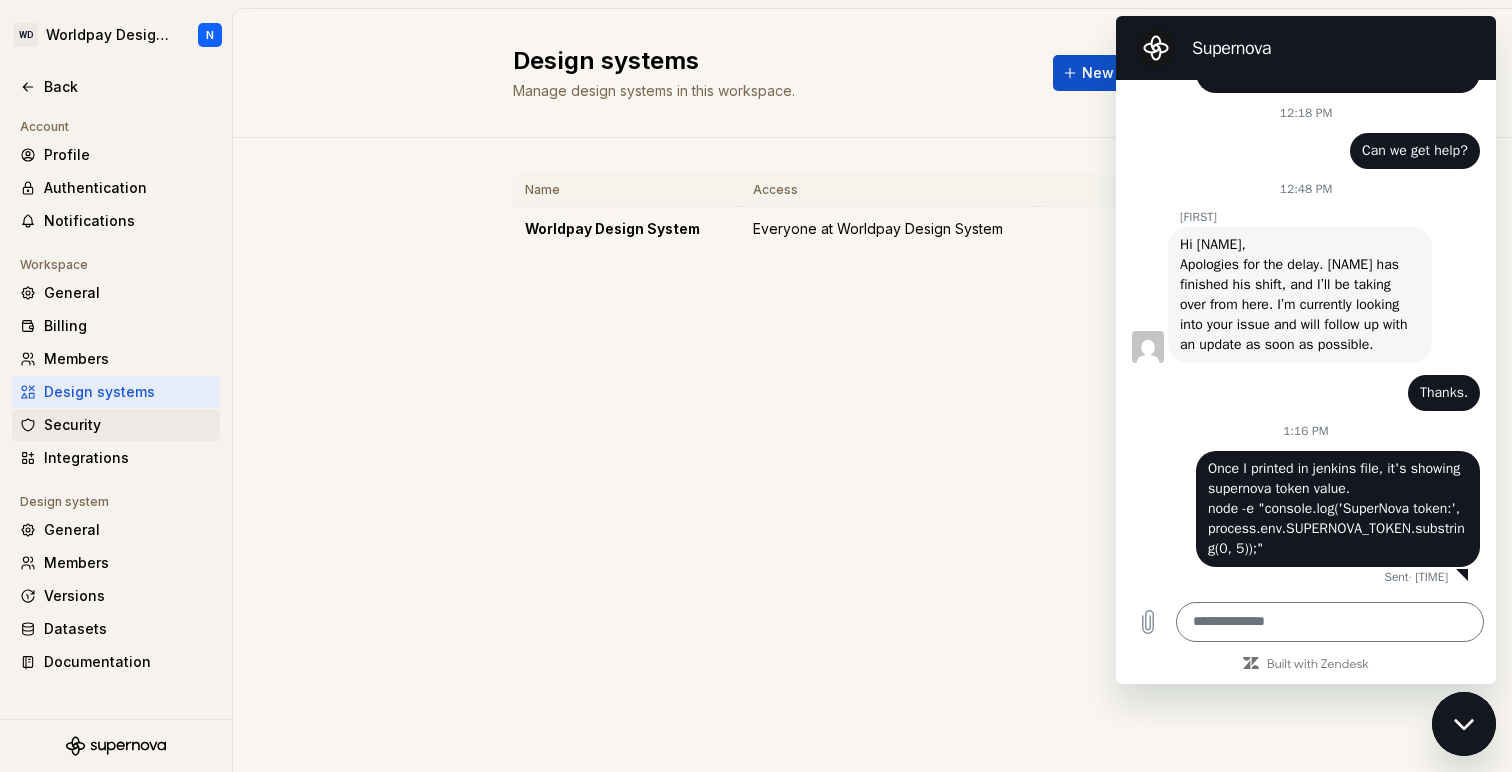 click on "Security" at bounding box center [128, 425] 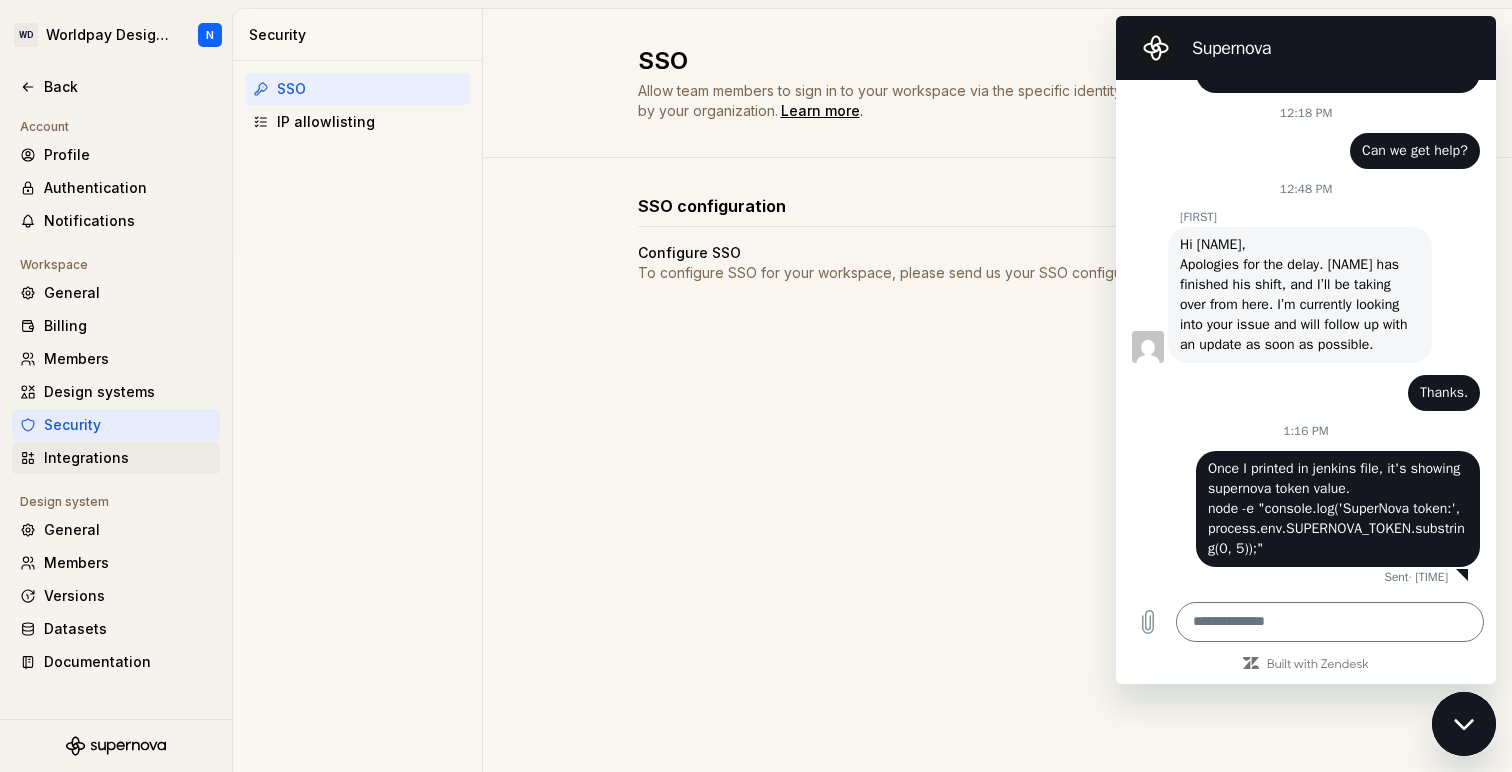 click on "Integrations" at bounding box center [128, 458] 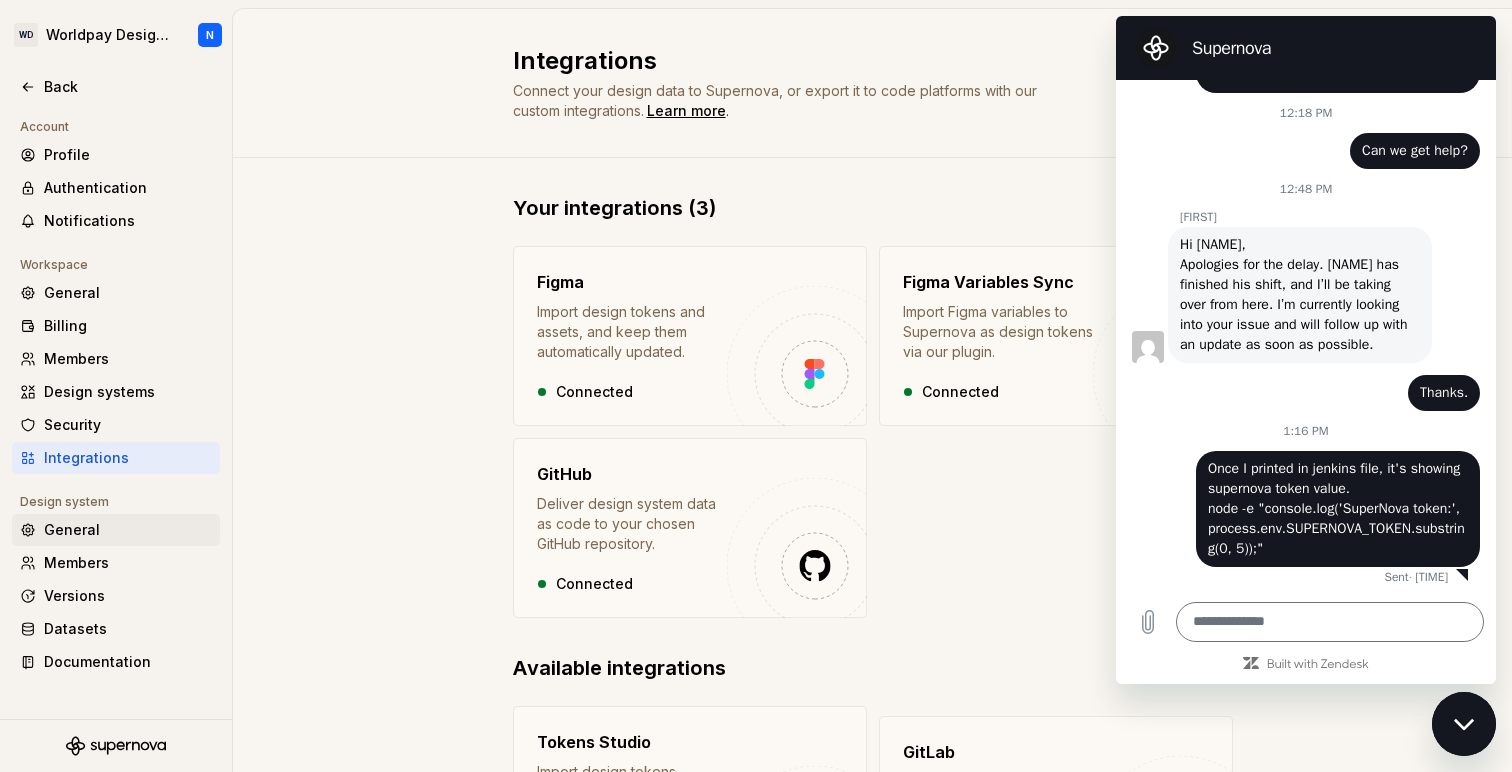 click on "General" at bounding box center [128, 530] 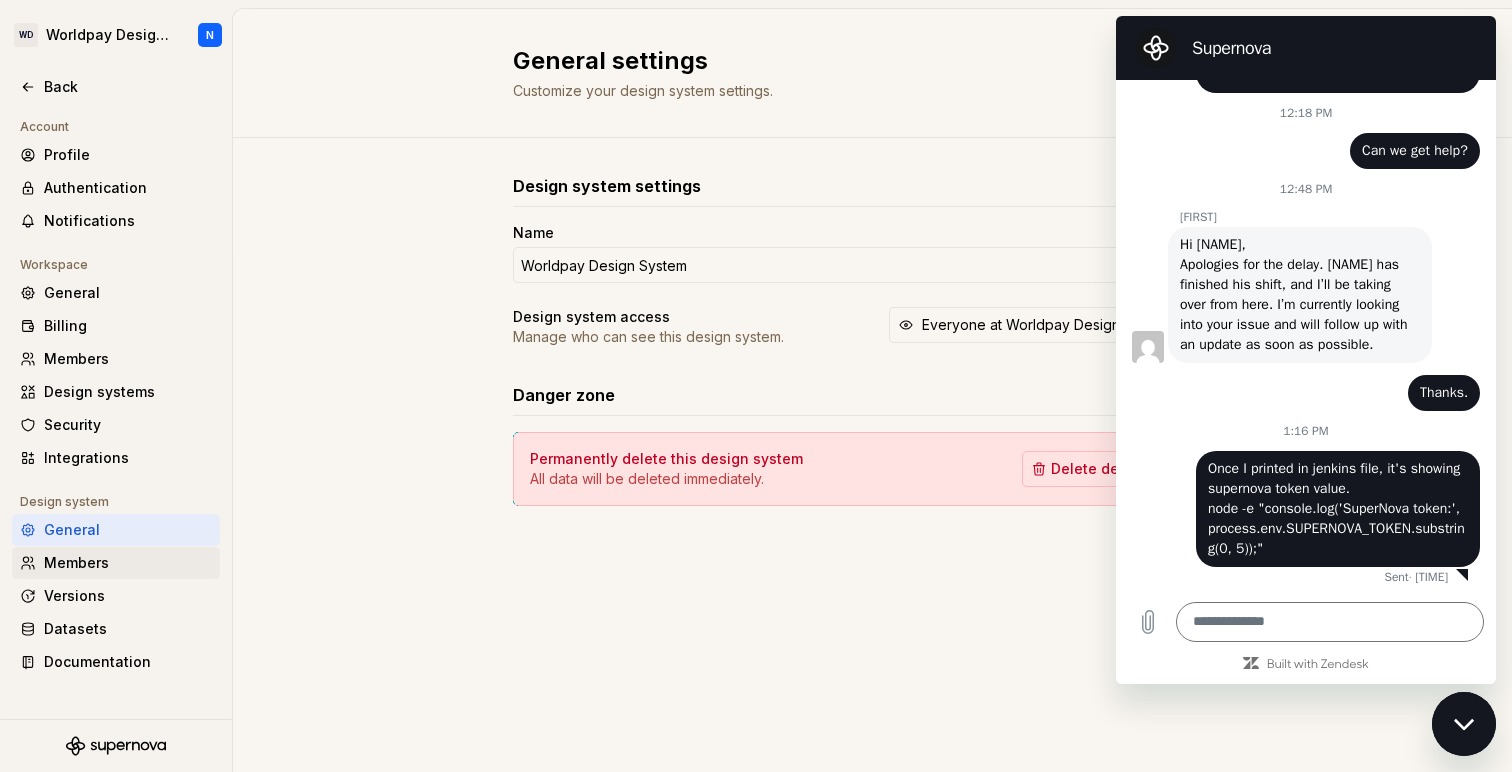 click on "Members" at bounding box center (128, 563) 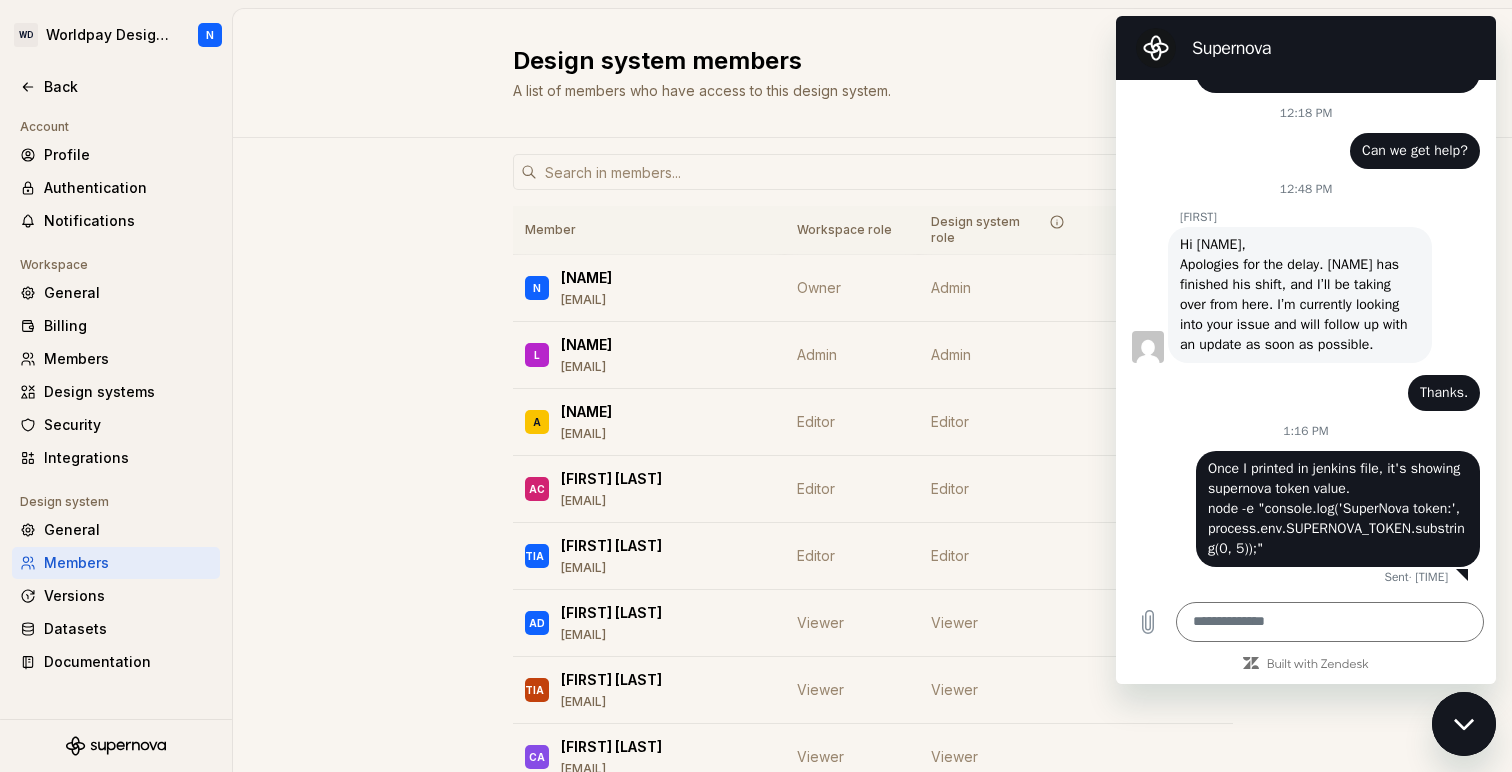 click 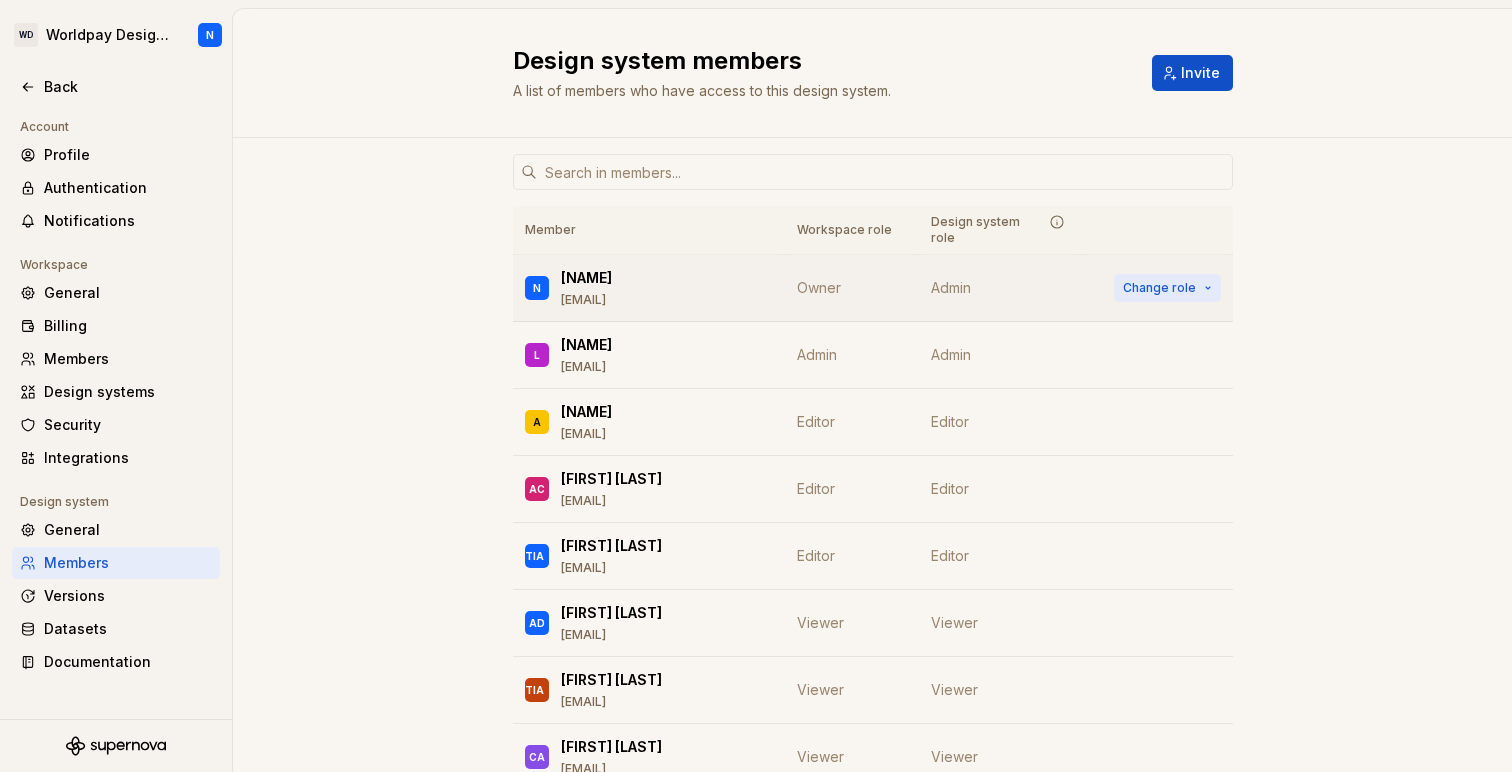 click on "Change role" at bounding box center (1167, 288) 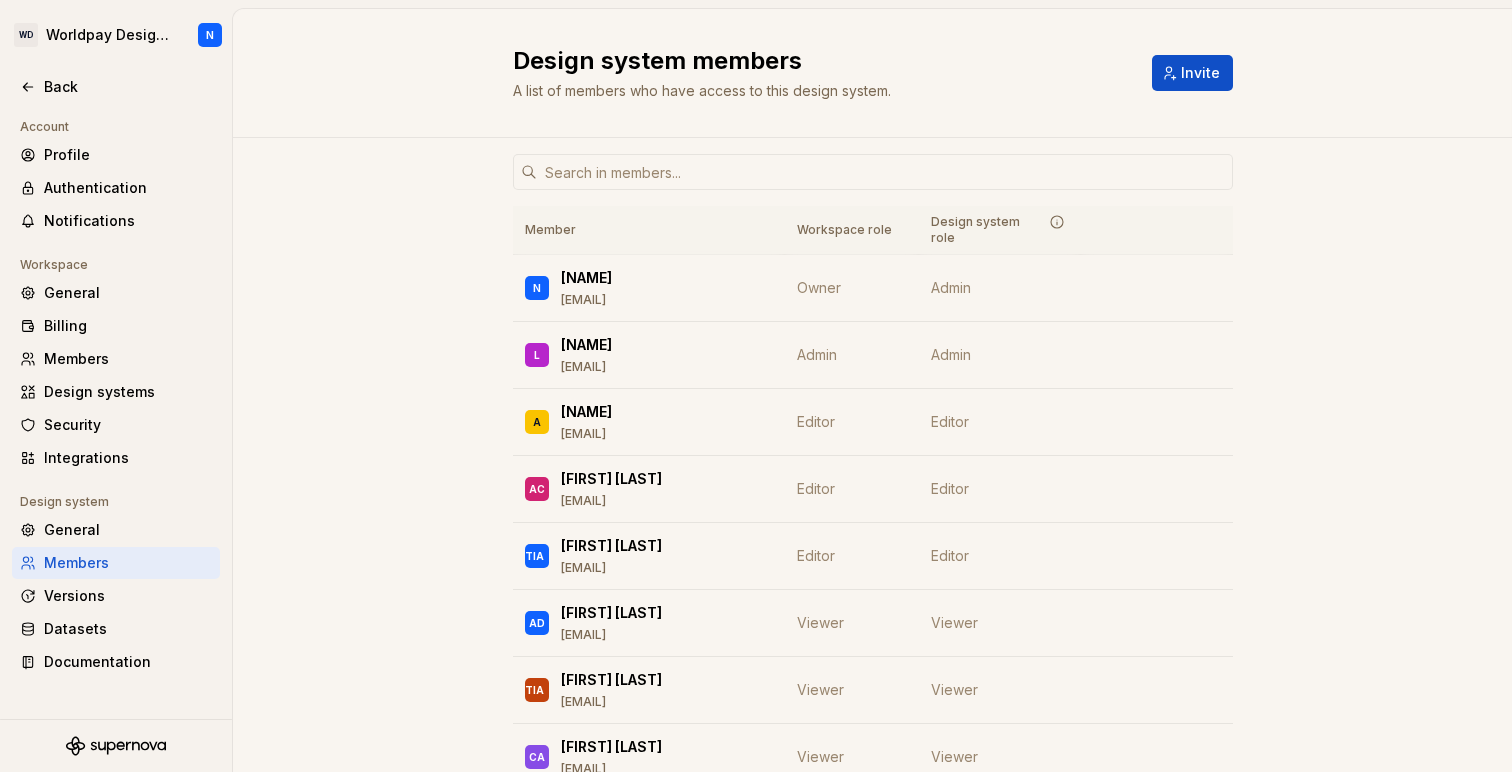 click on "Member Workspace role Design system role N [FIRST] [LAST] [EMAIL] Owner Admin Change role L [FIRST] [LAST] [EMAIL] Admin Admin Change role A [FIRST] [LAST] [EMAIL] Editor Editor Change role AC [FIRST] [LAST] [EMAIL] Editor Editor Change role PC [FIRST] [LAST] [EMAIL] Editor Editor Change role AD [FIRST] [LAST] [EMAIL] Viewer Viewer Change role AF [FIRST] [LAST] [EMAIL] Viewer Viewer Change role CA [FIRST] [LAST] [EMAIL] Viewer Viewer Change role N New member Pending [EMAIL] Viewer Viewer Change role RS [FIRST] [LAST] [EMAIL] Viewer Viewer Change role S [FIRST] [EMAIL] Viewer Viewer Change role S New member Pending [EMAIL] Viewer Viewer Change role" at bounding box center [872, 636] 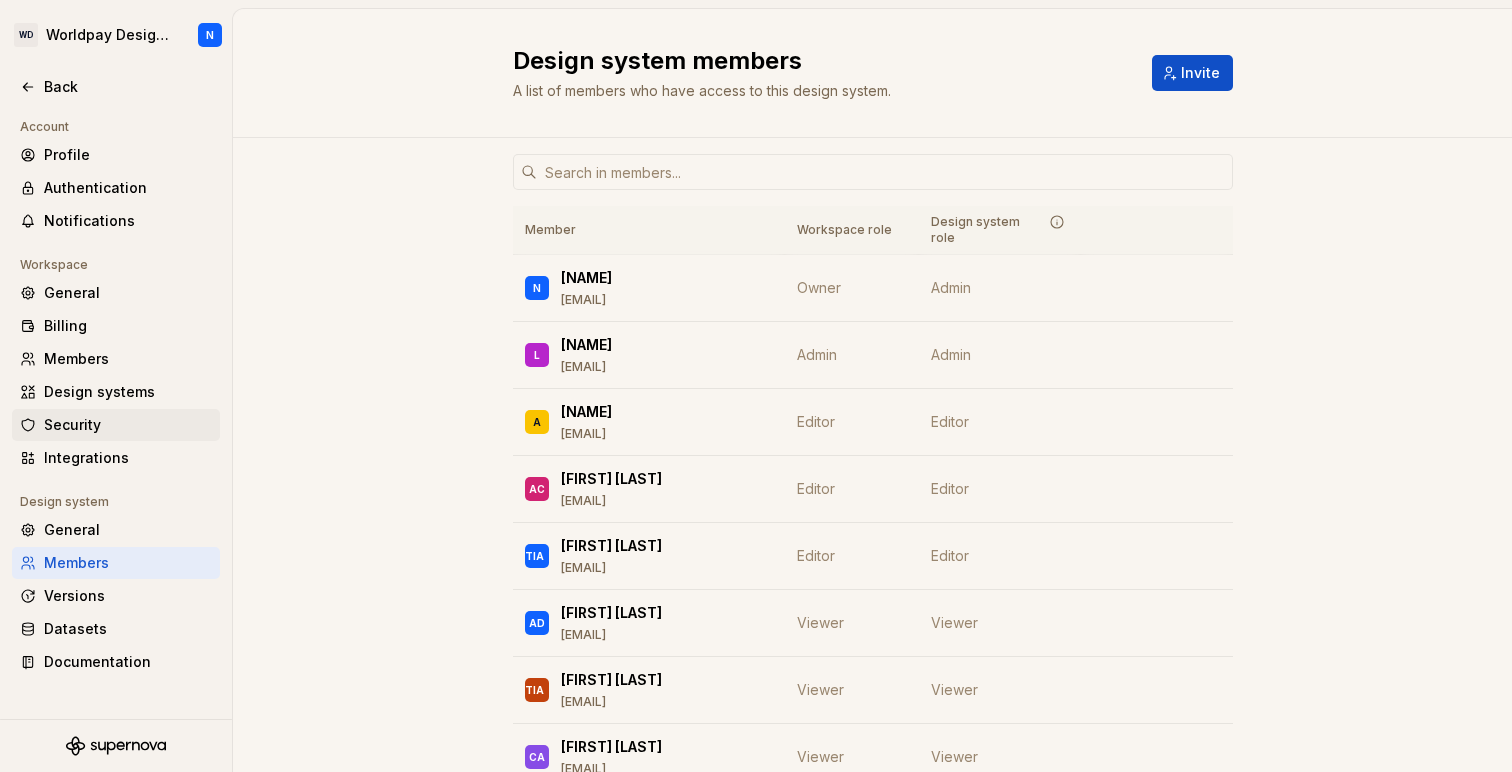 click on "Security" at bounding box center (128, 425) 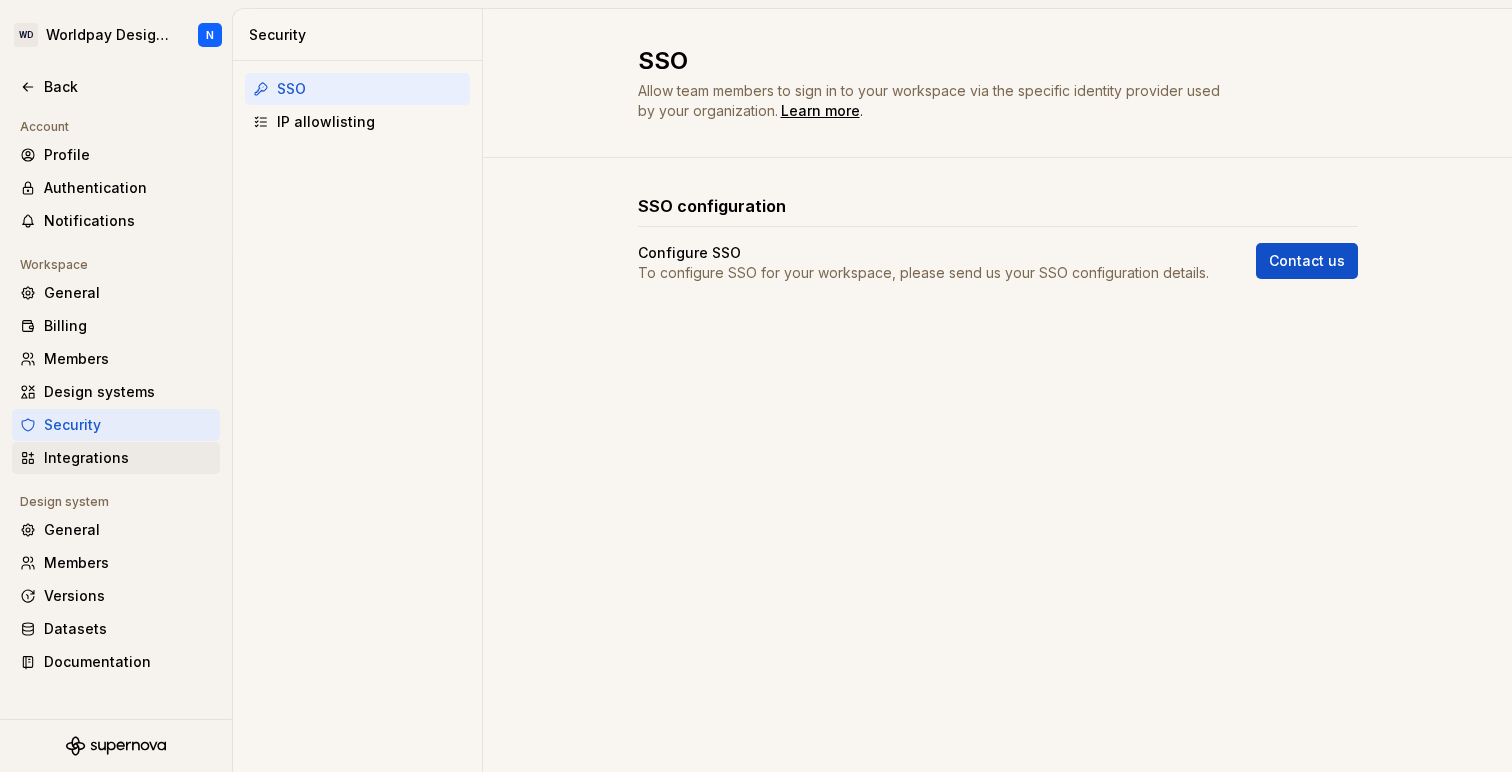 click on "Integrations" at bounding box center (128, 458) 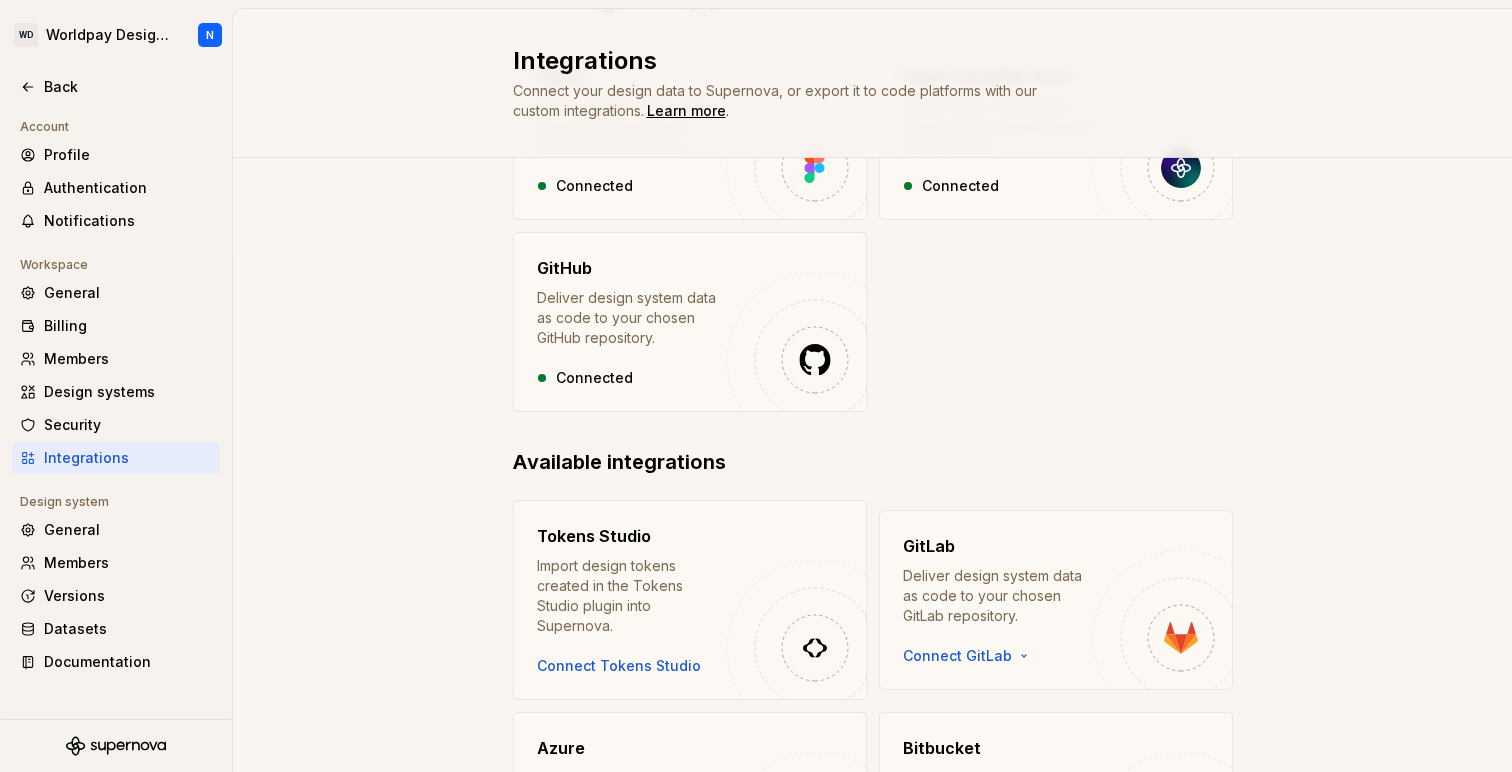 scroll, scrollTop: 382, scrollLeft: 0, axis: vertical 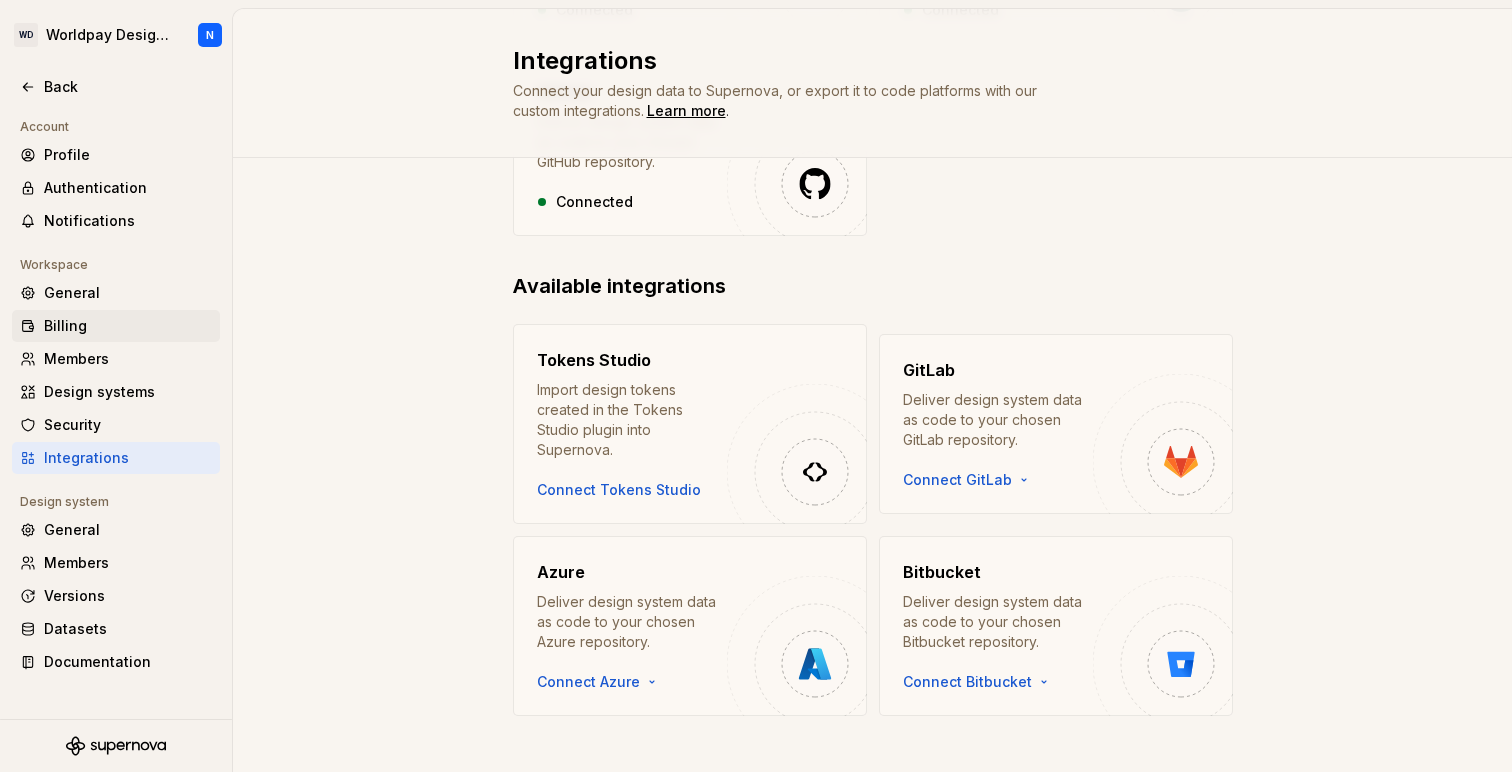 click on "Billing" at bounding box center [128, 326] 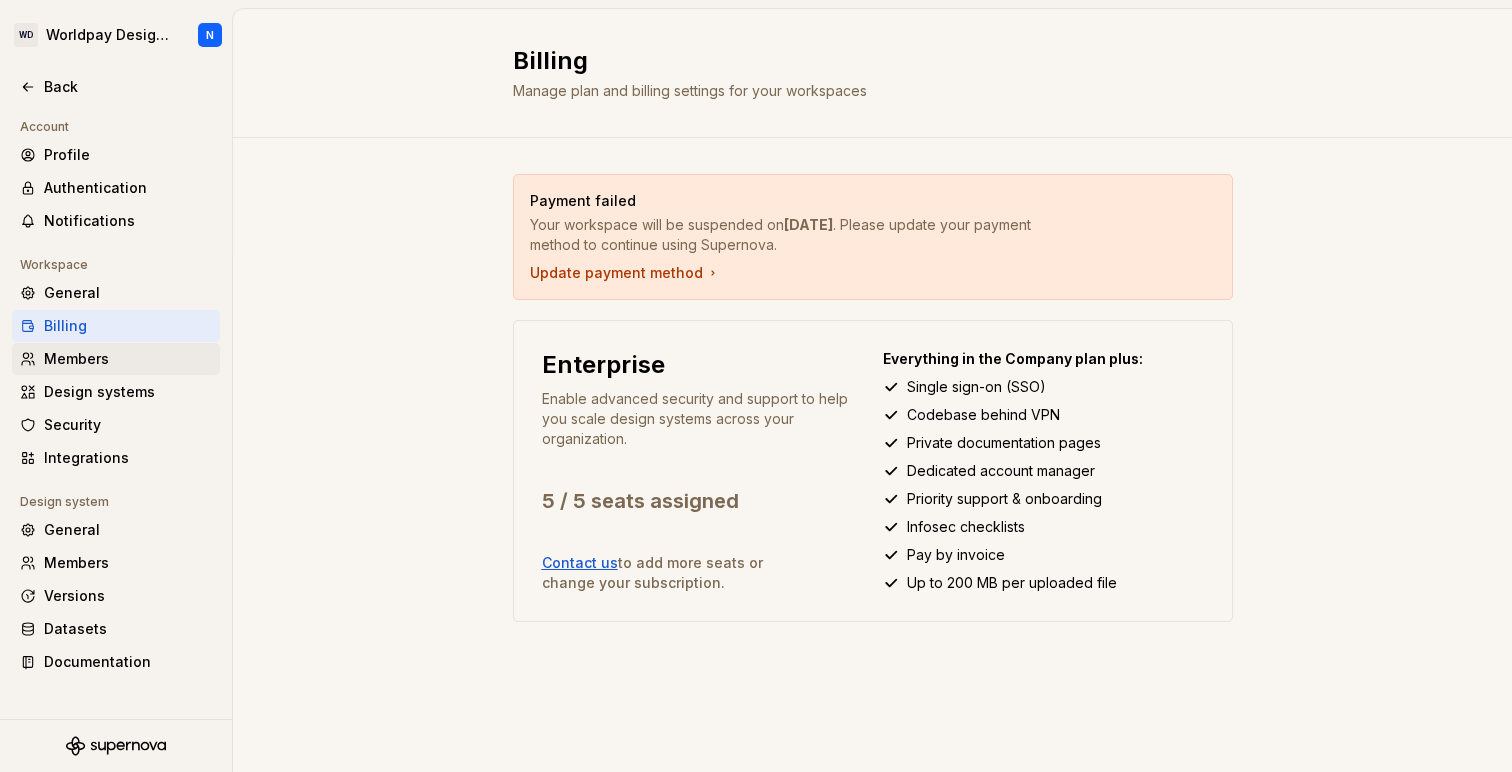 click on "Members" at bounding box center (128, 359) 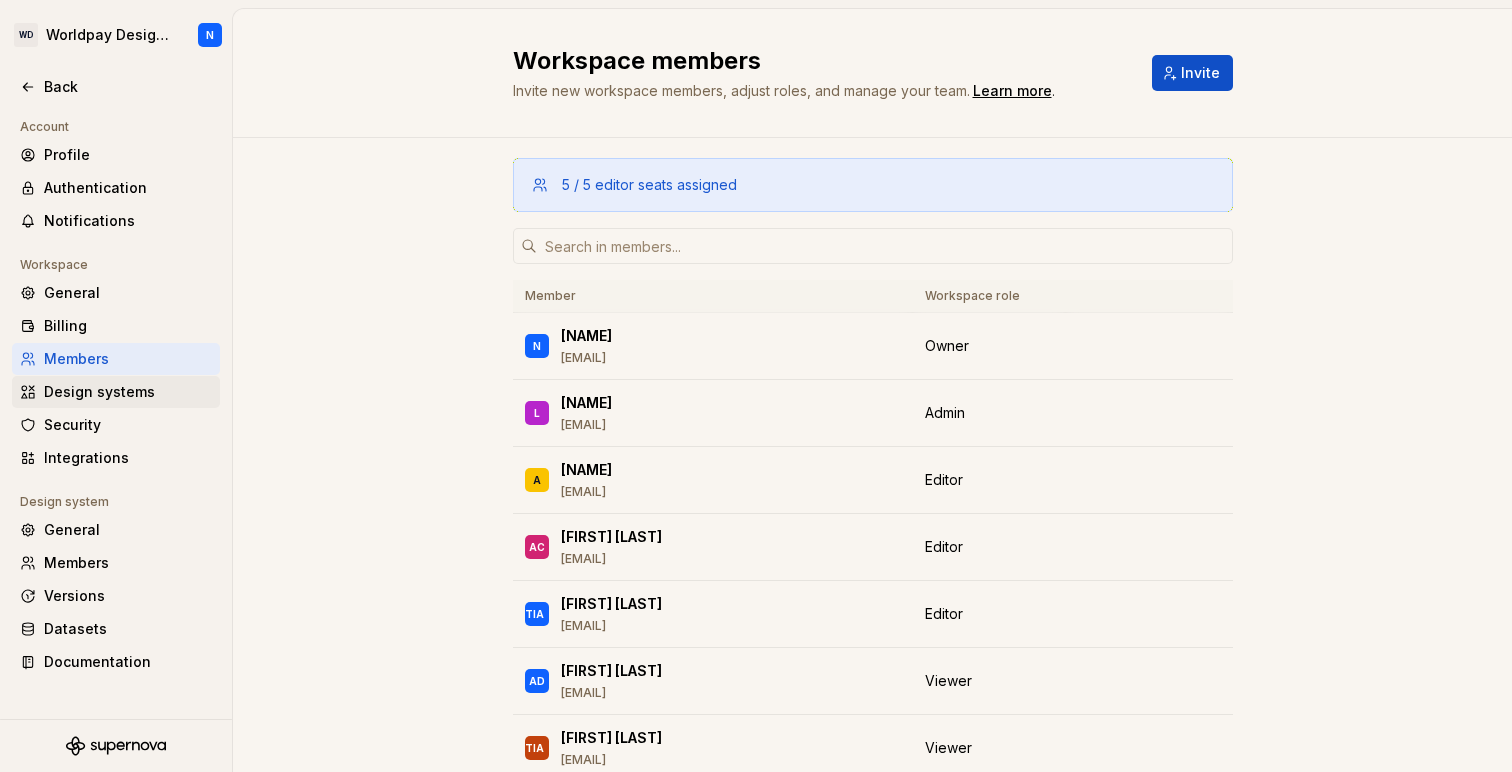 click on "Design systems" at bounding box center [128, 392] 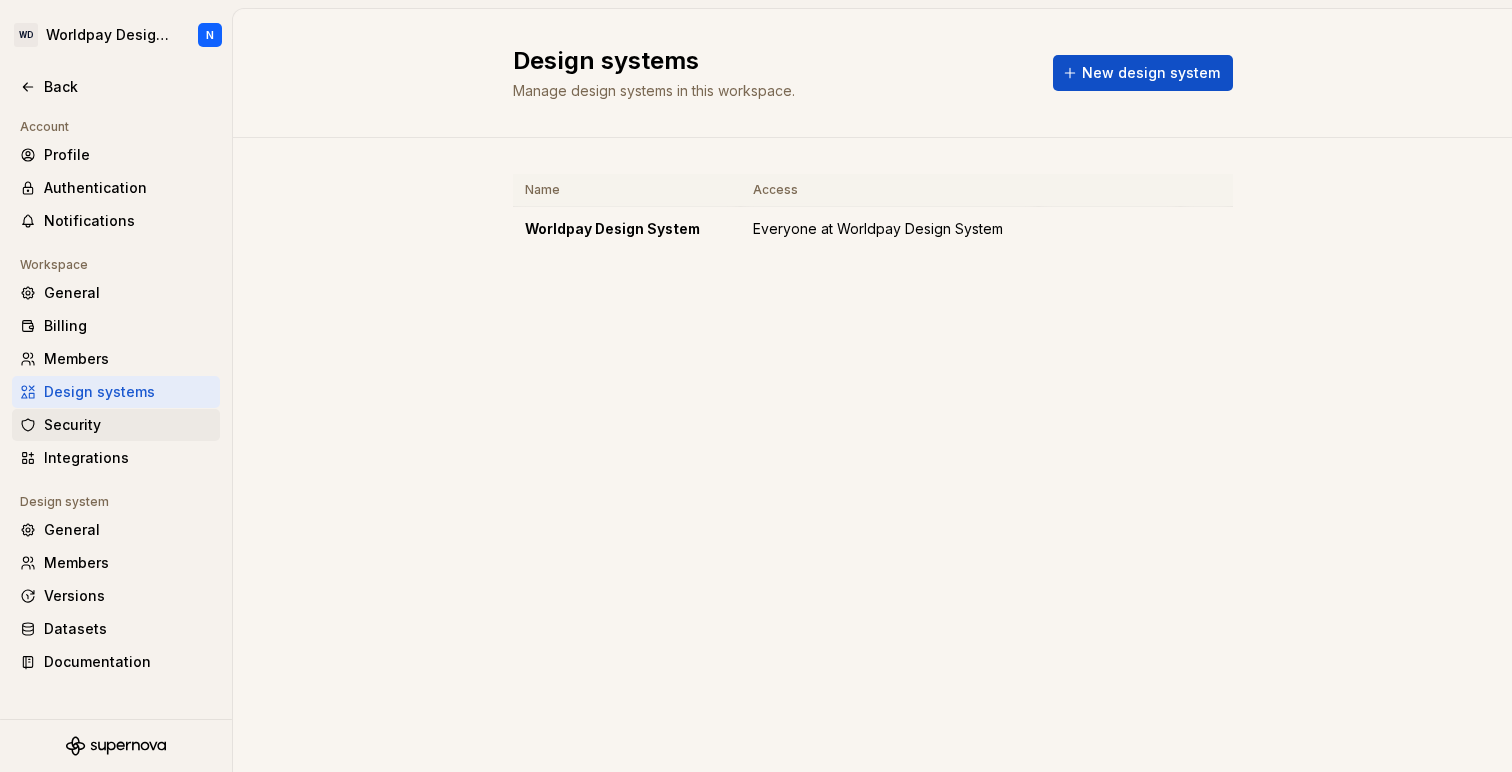 click on "Security" at bounding box center (128, 425) 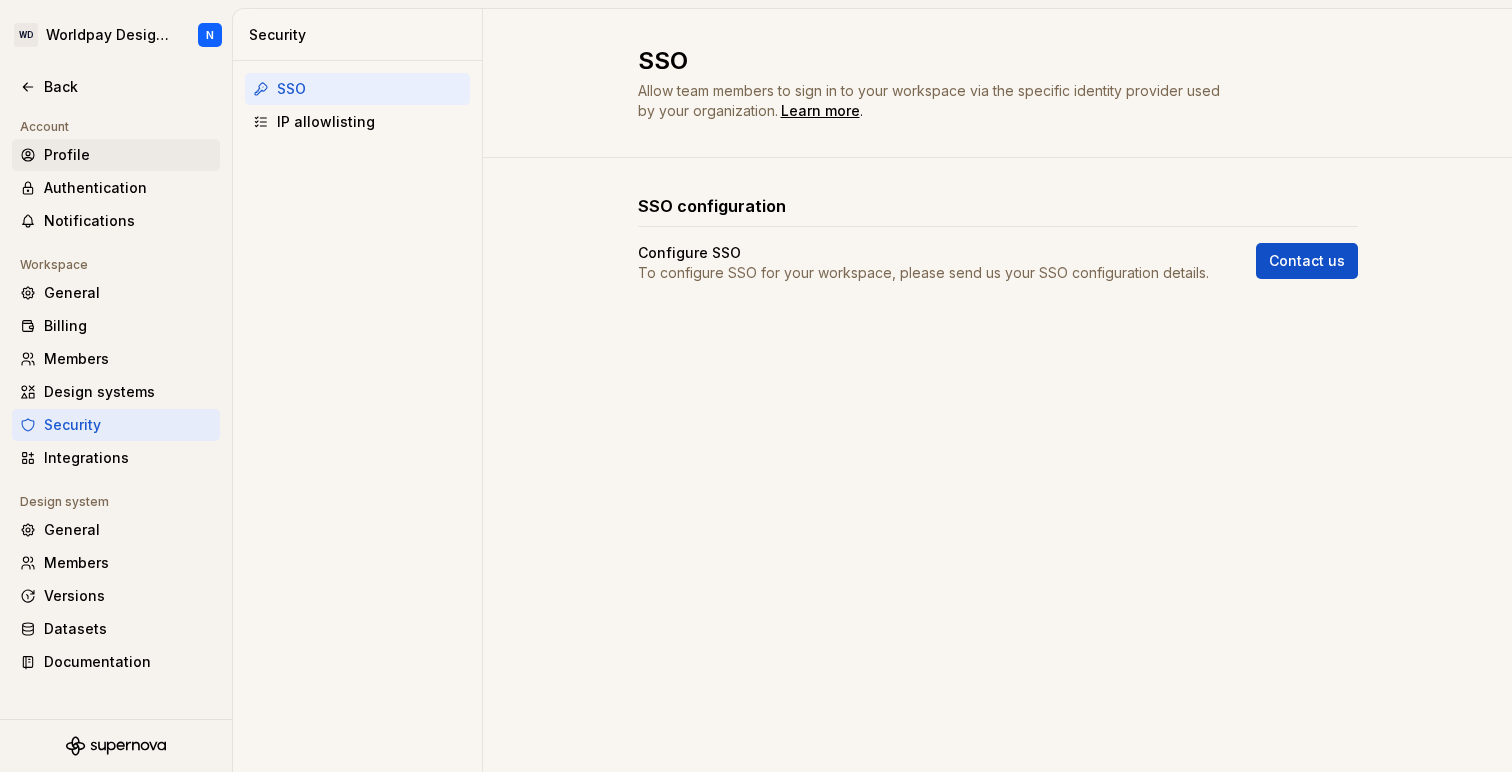 click on "Profile" at bounding box center [128, 155] 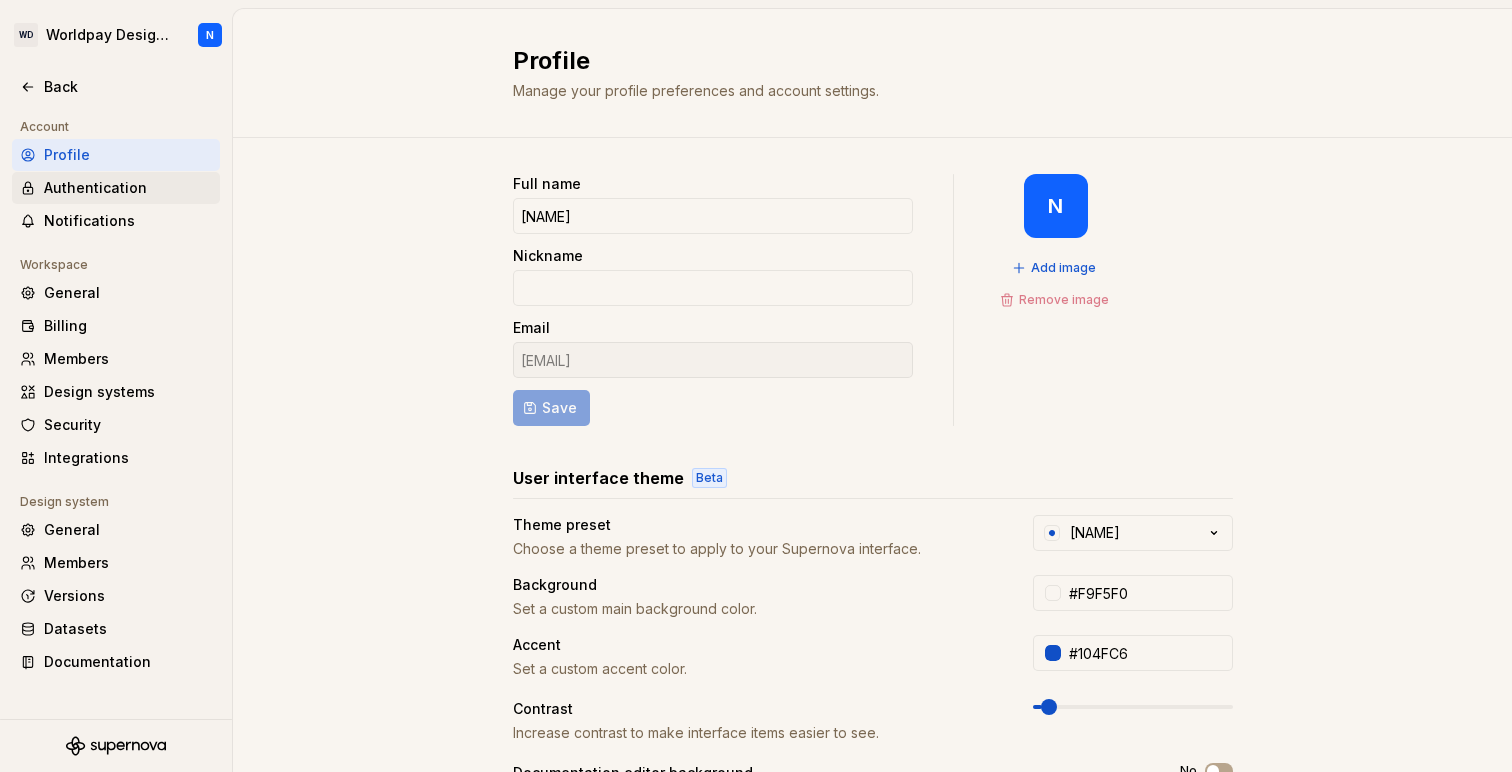 click on "Authentication" at bounding box center (128, 188) 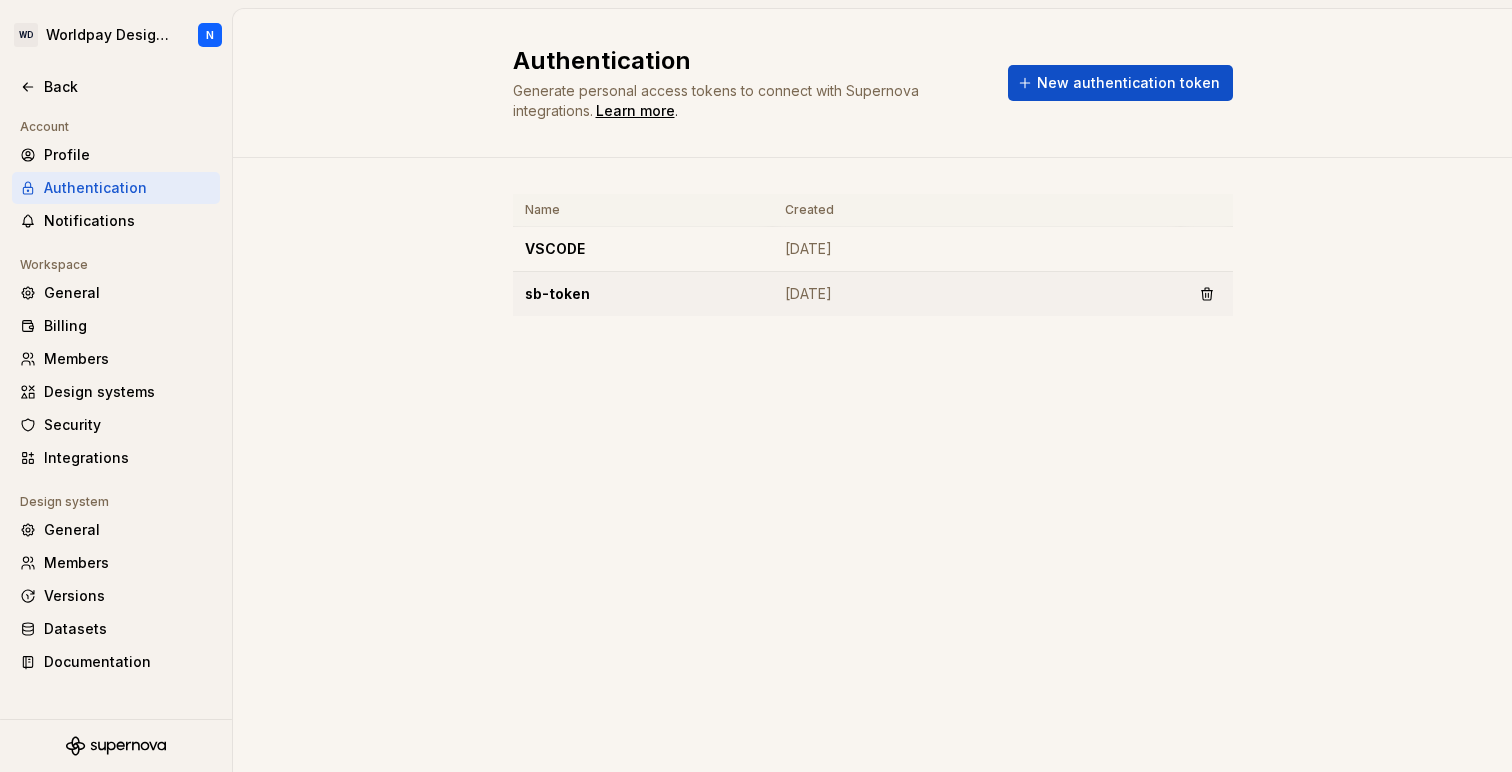 click on "[DATE]" at bounding box center (977, 294) 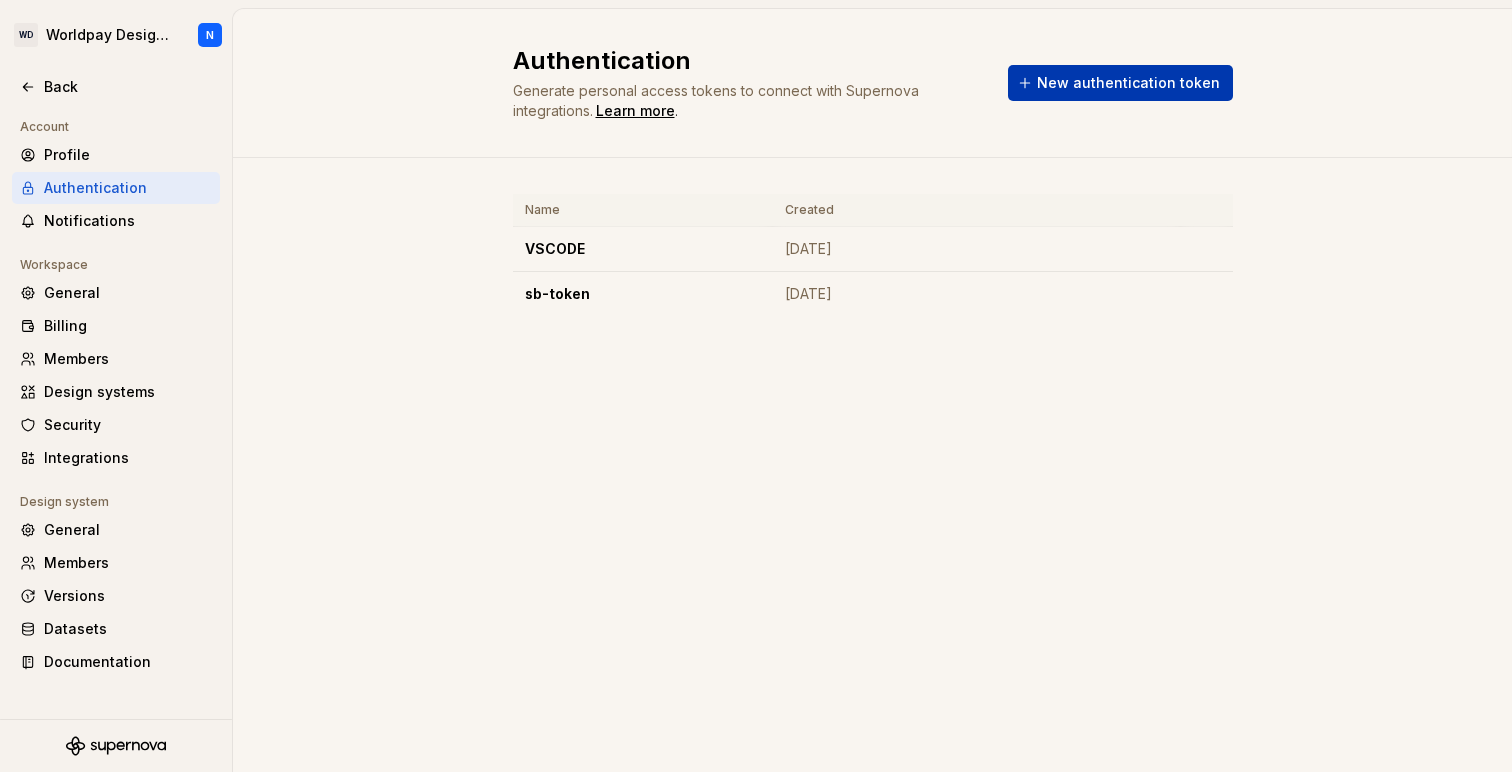 click on "New authentication token" at bounding box center [1128, 83] 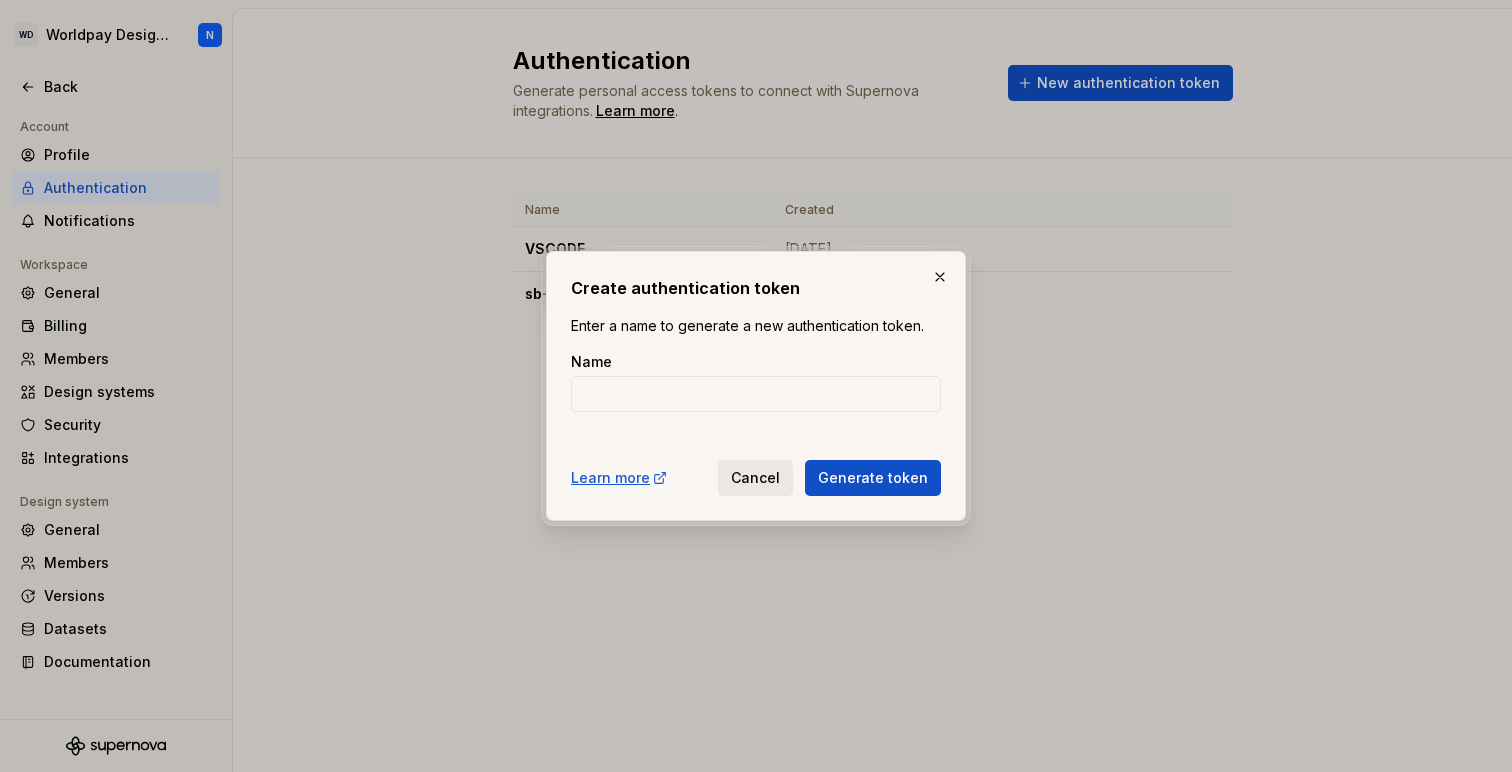 click on "Cancel" at bounding box center [755, 478] 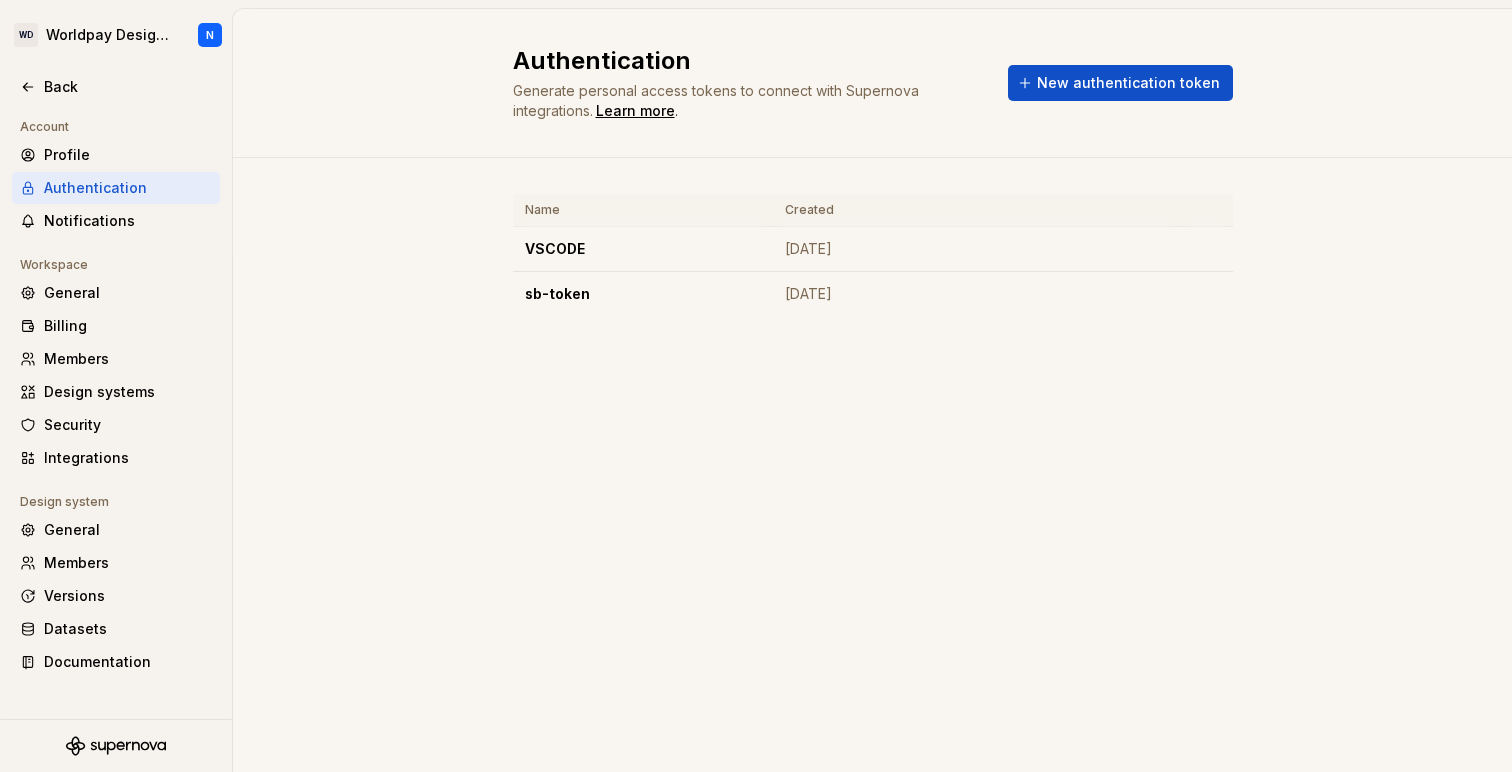 scroll, scrollTop: 0, scrollLeft: 0, axis: both 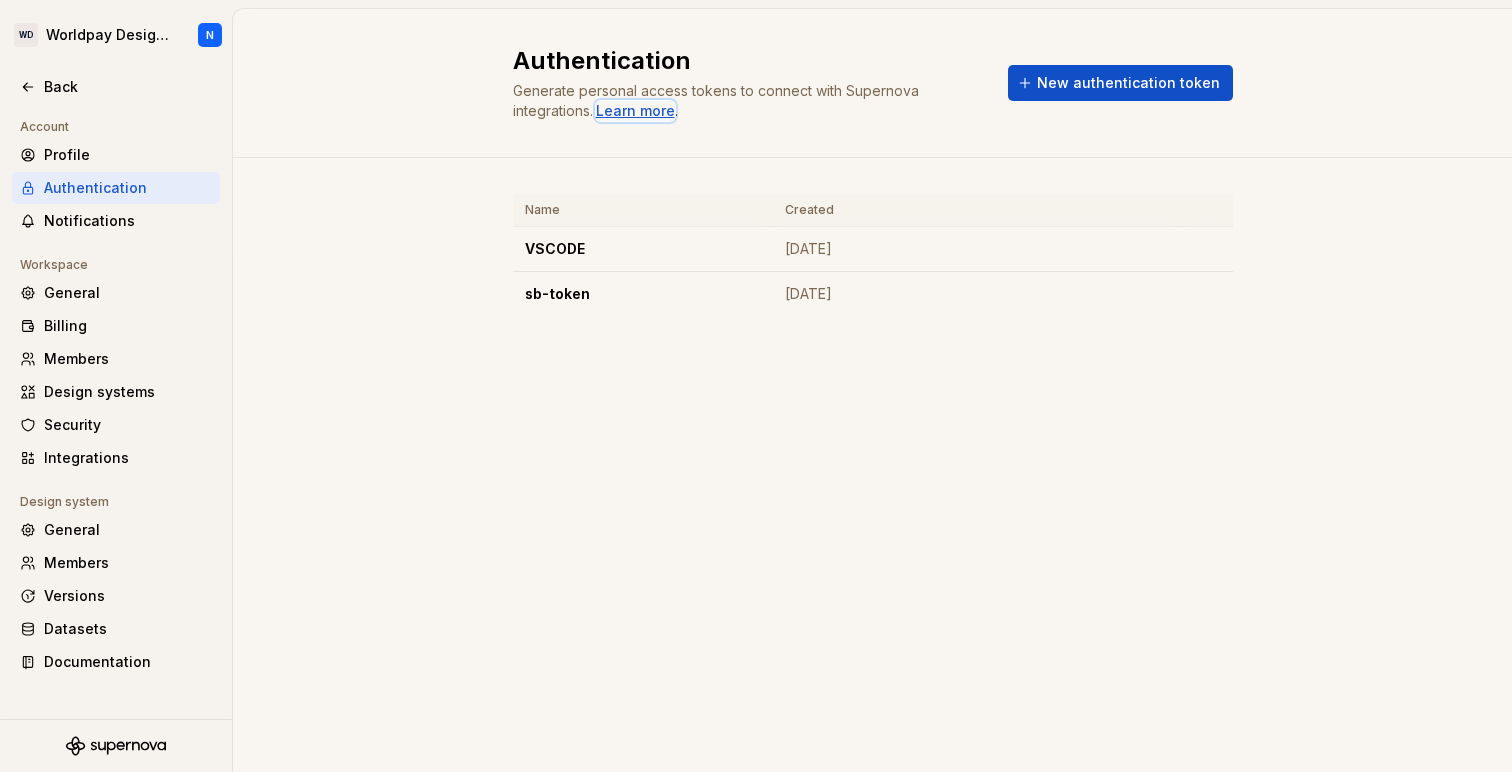 click on "Learn more" at bounding box center (635, 111) 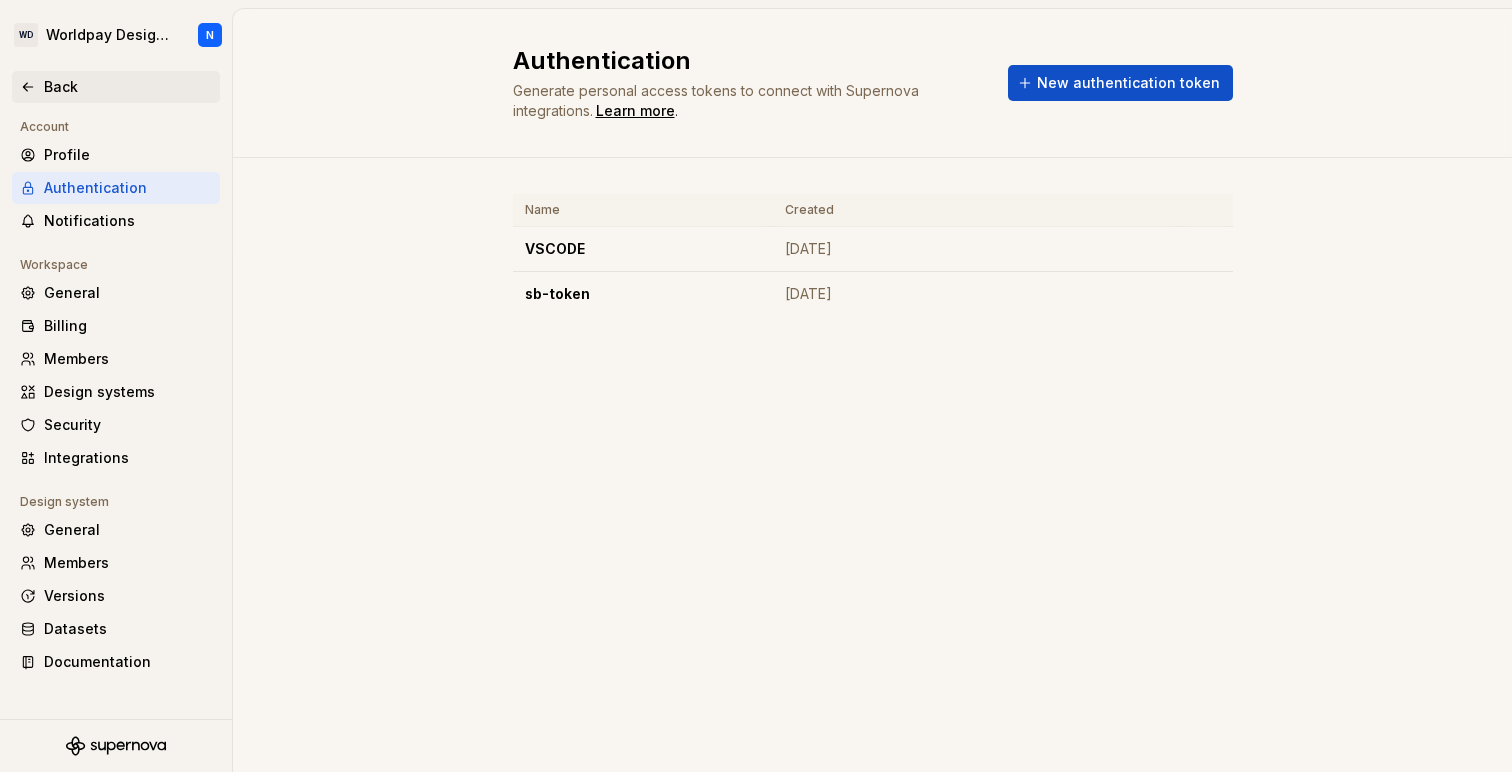 click on "Back" at bounding box center [128, 87] 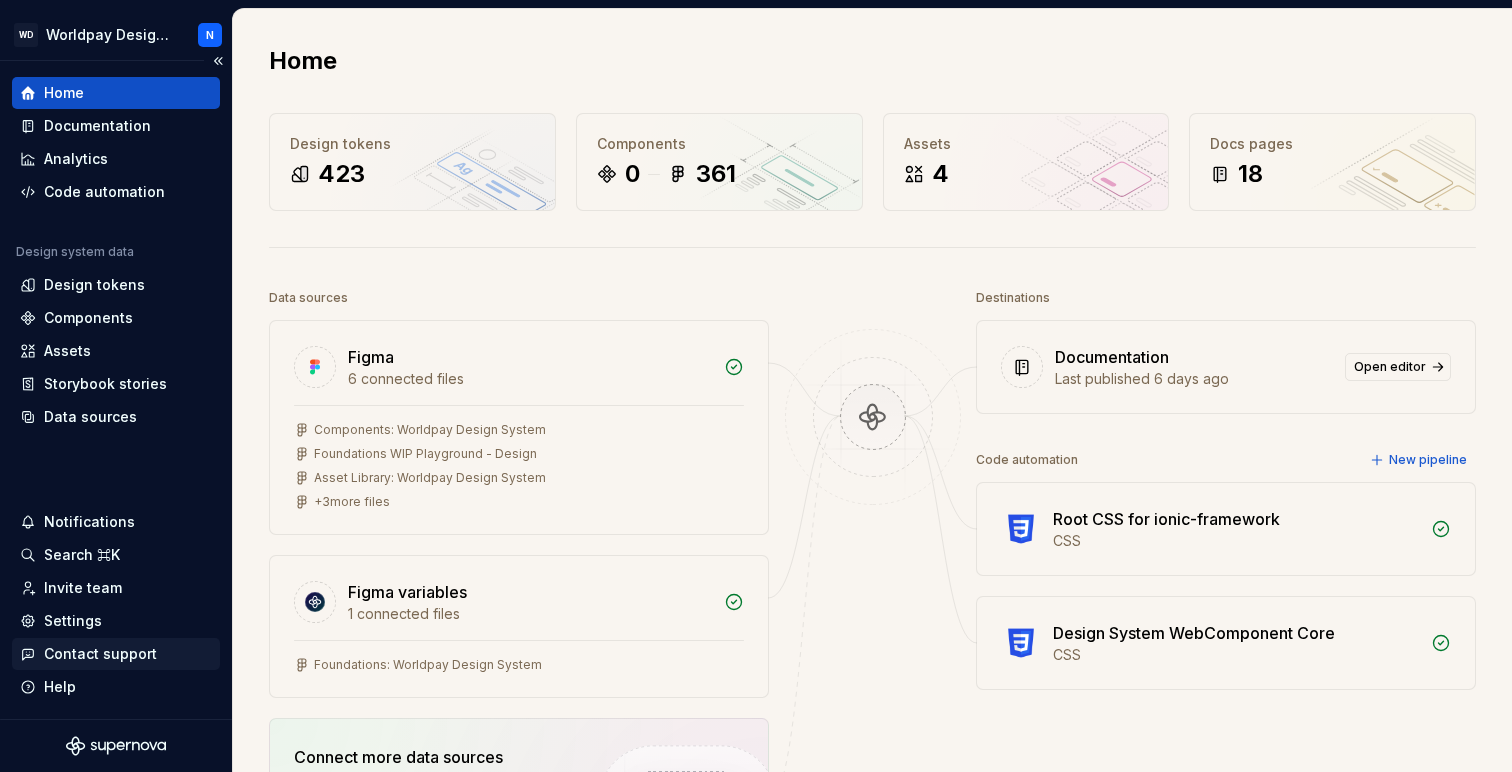 click on "Contact support" at bounding box center (100, 654) 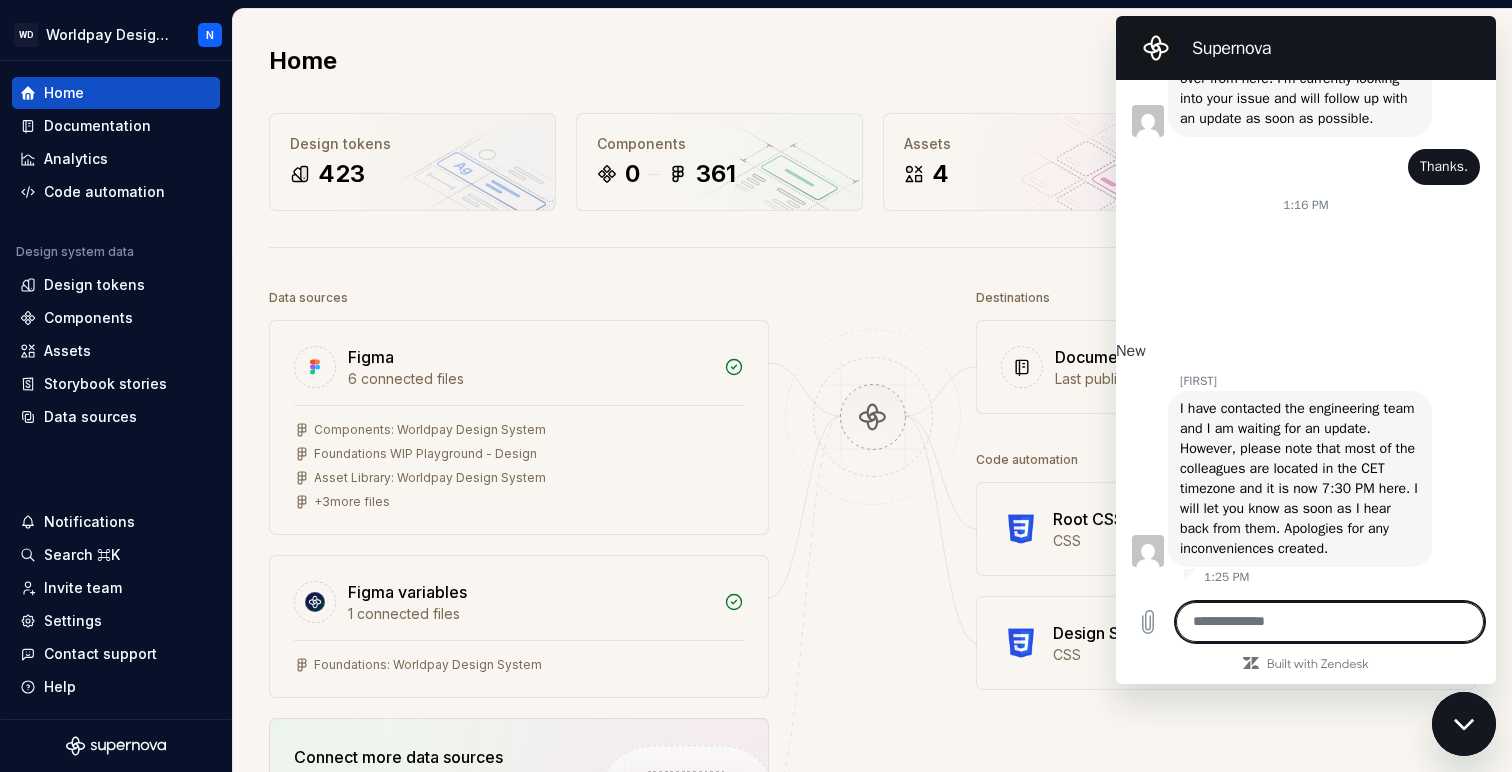 scroll, scrollTop: 5747, scrollLeft: 0, axis: vertical 